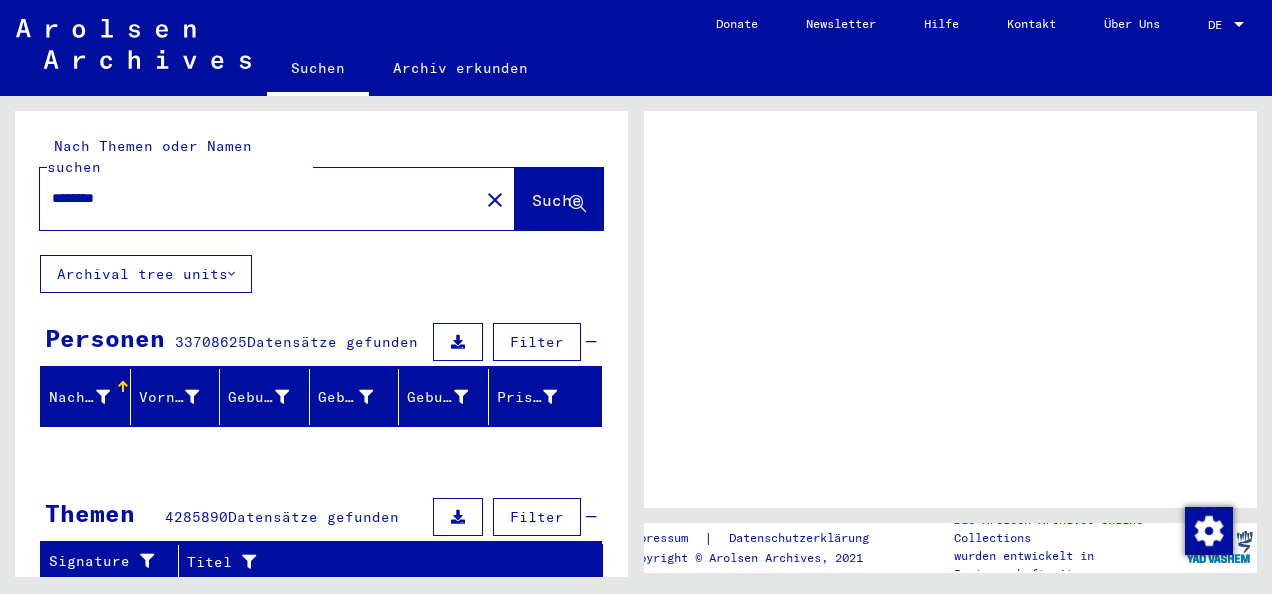 scroll, scrollTop: 0, scrollLeft: 0, axis: both 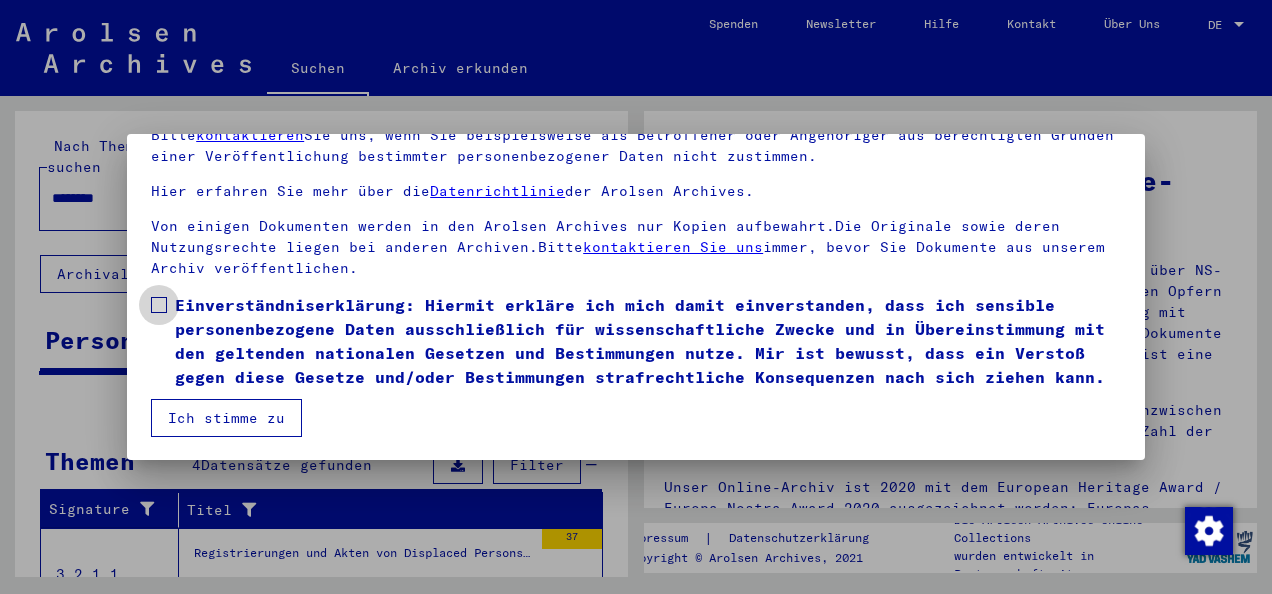click at bounding box center [159, 305] 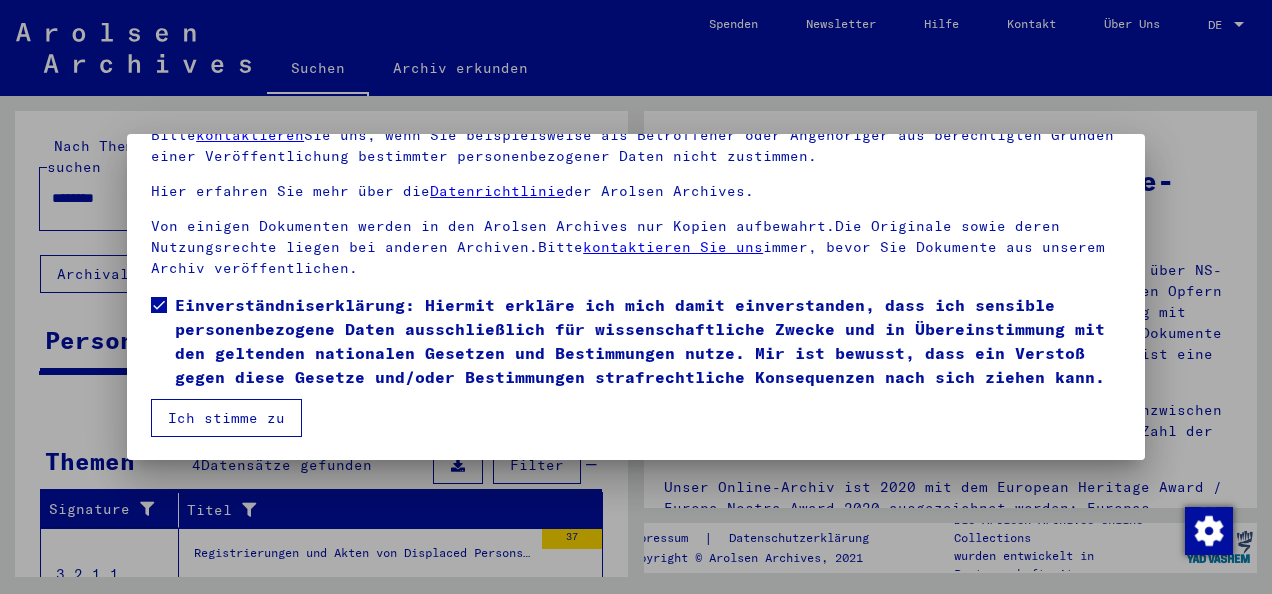 click on "Ich stimme zu" at bounding box center (226, 418) 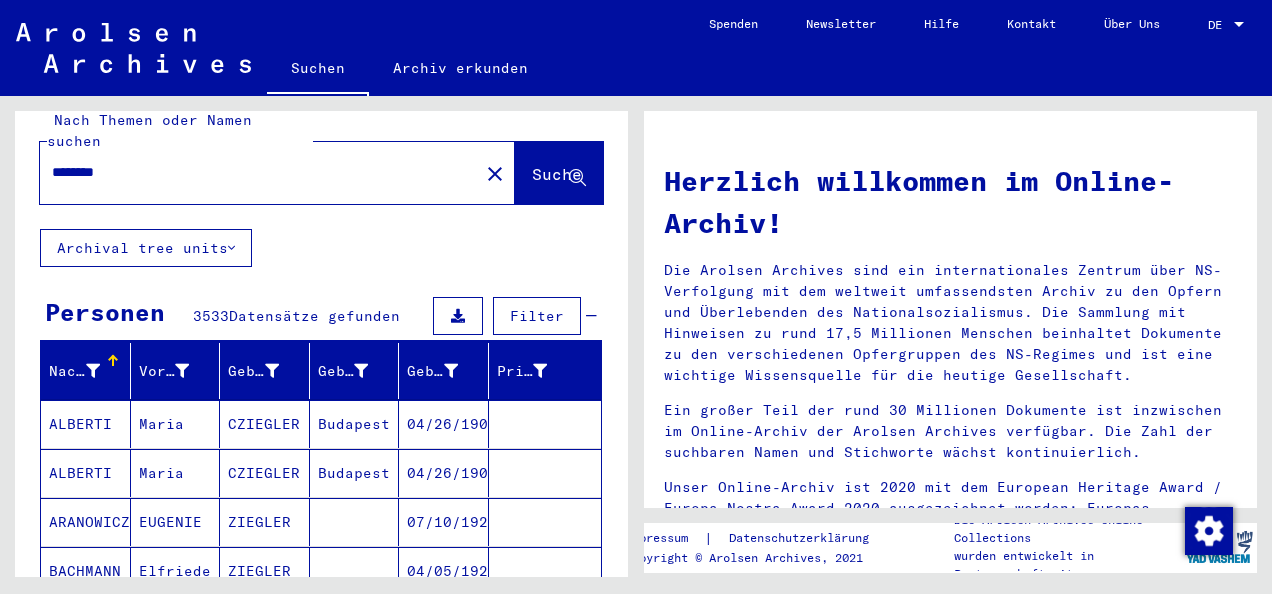 scroll, scrollTop: 0, scrollLeft: 0, axis: both 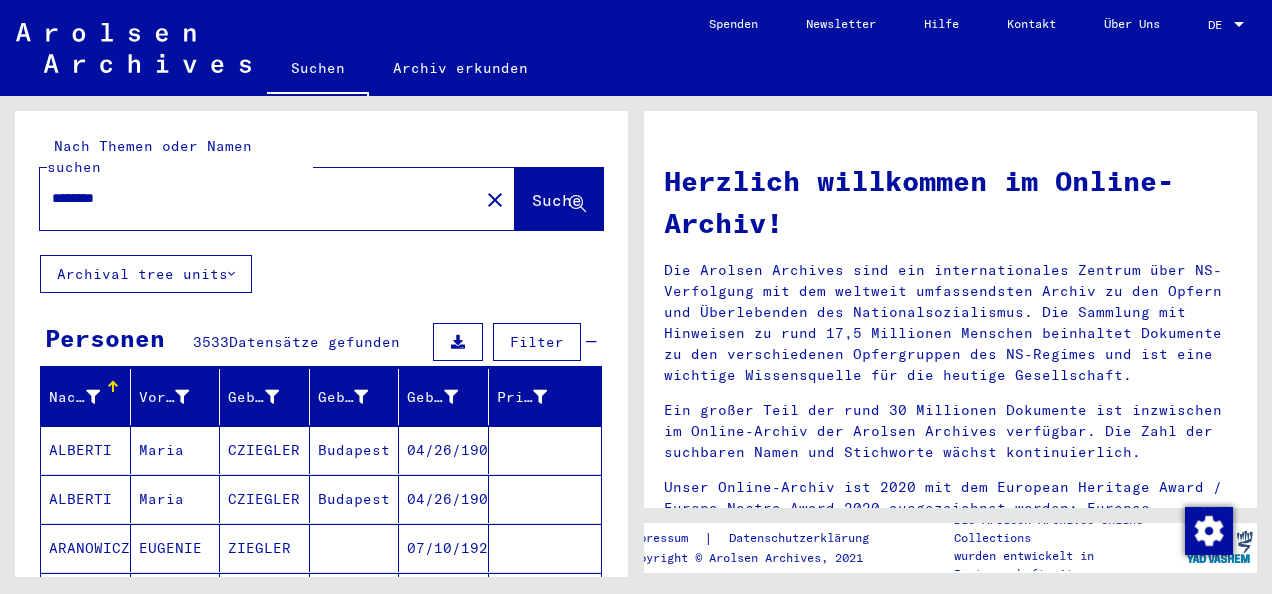 click on "********" at bounding box center (253, 198) 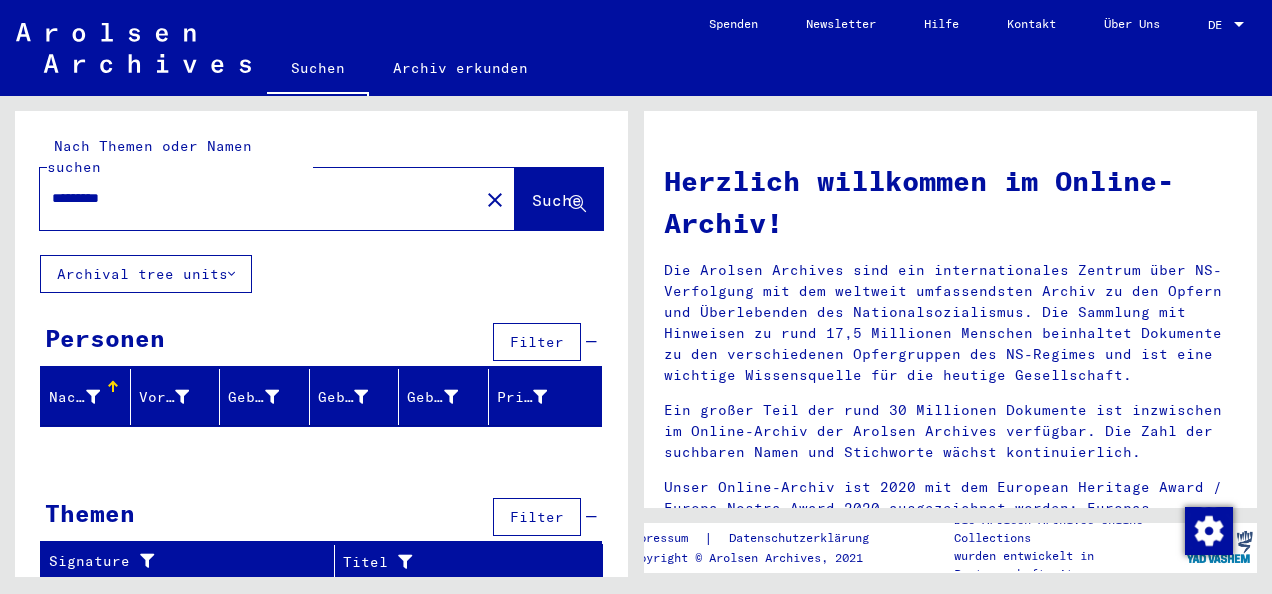 type on "********" 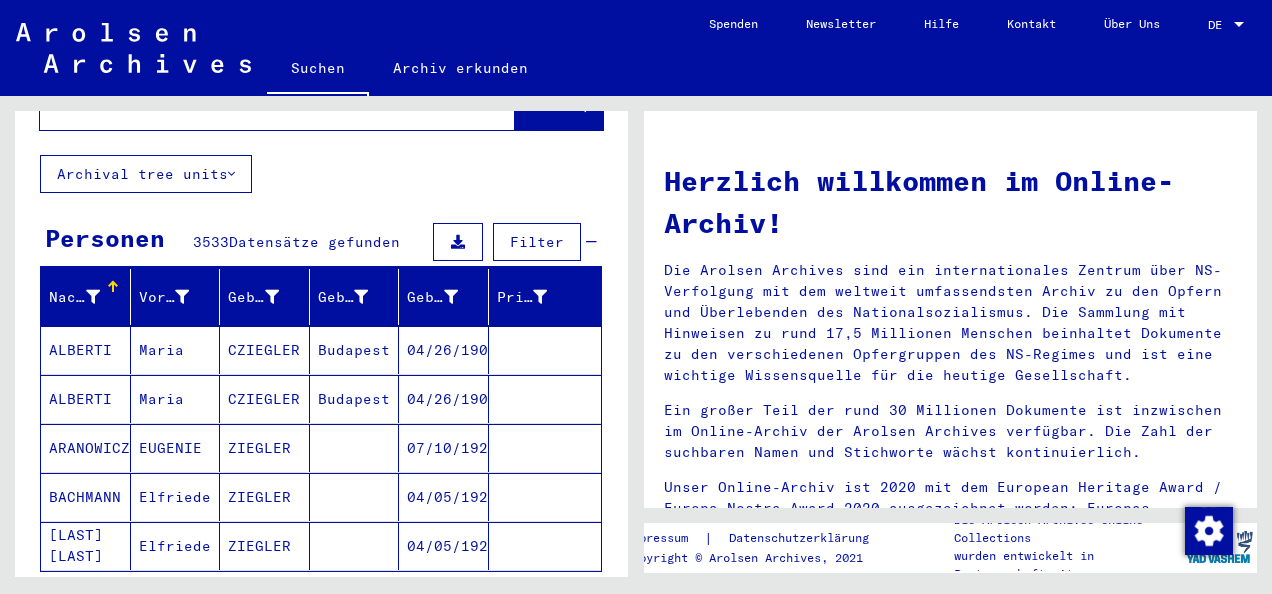 scroll, scrollTop: 200, scrollLeft: 0, axis: vertical 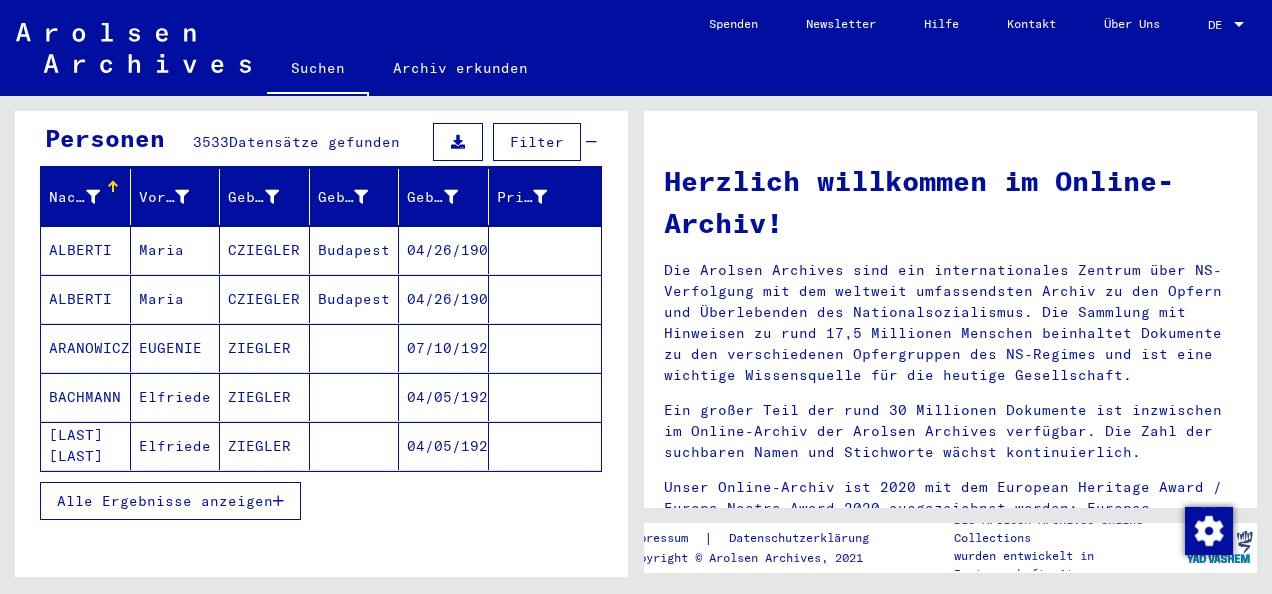 click on "Alle Ergebnisse anzeigen" at bounding box center (165, 501) 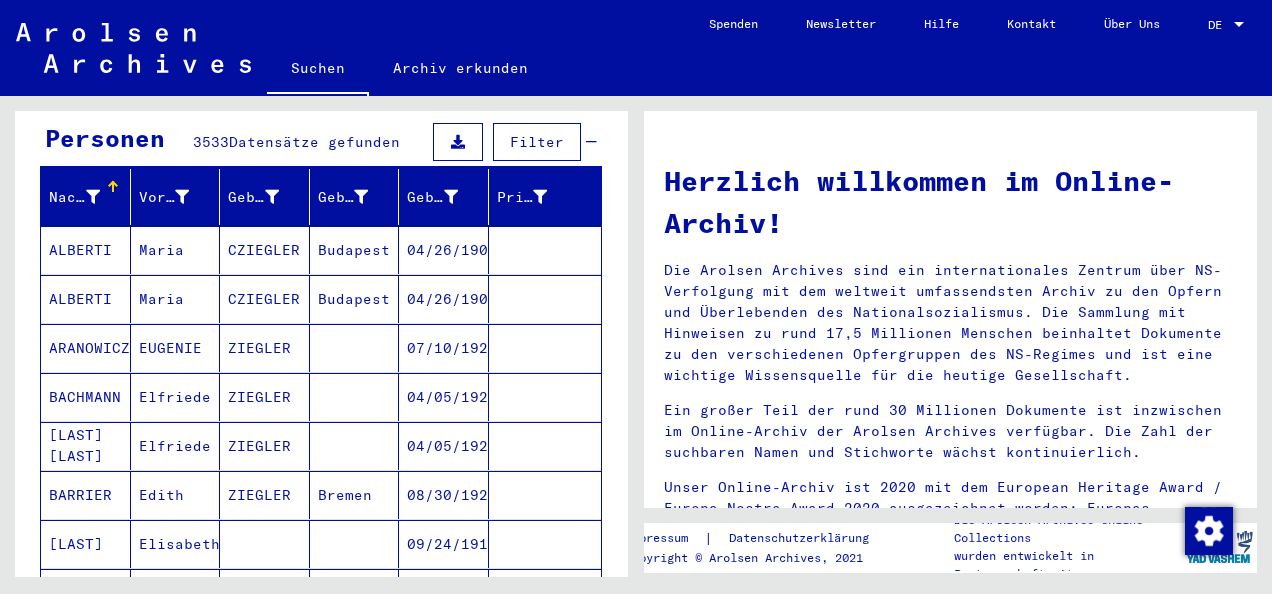 scroll, scrollTop: 1200, scrollLeft: 0, axis: vertical 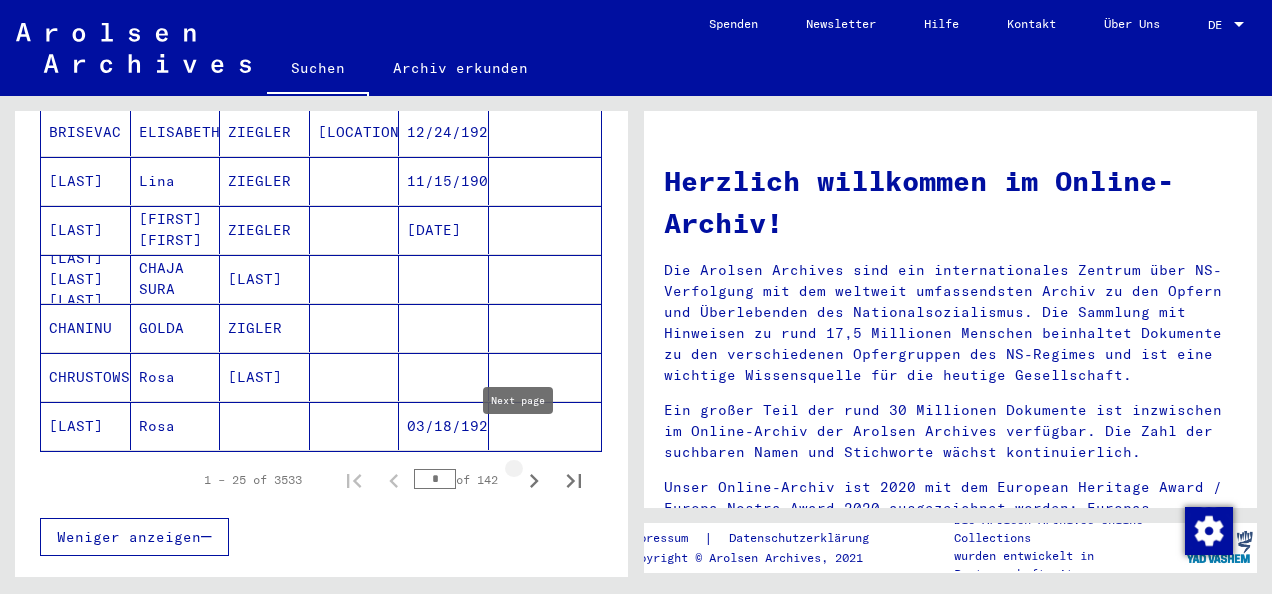 click 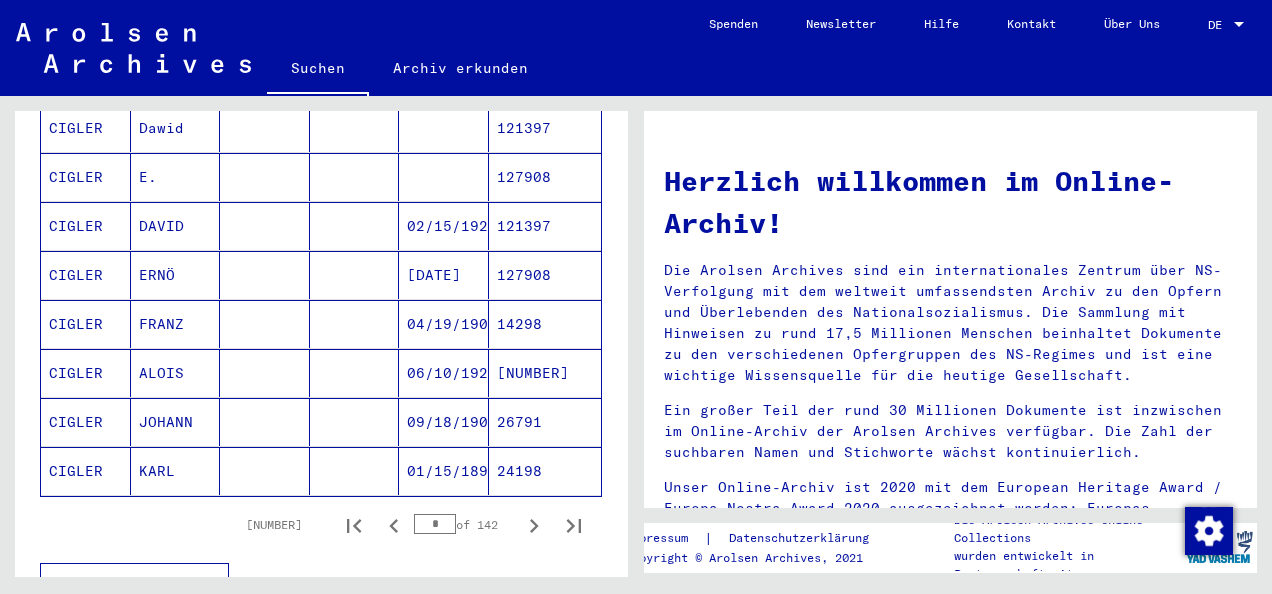 scroll, scrollTop: 1200, scrollLeft: 0, axis: vertical 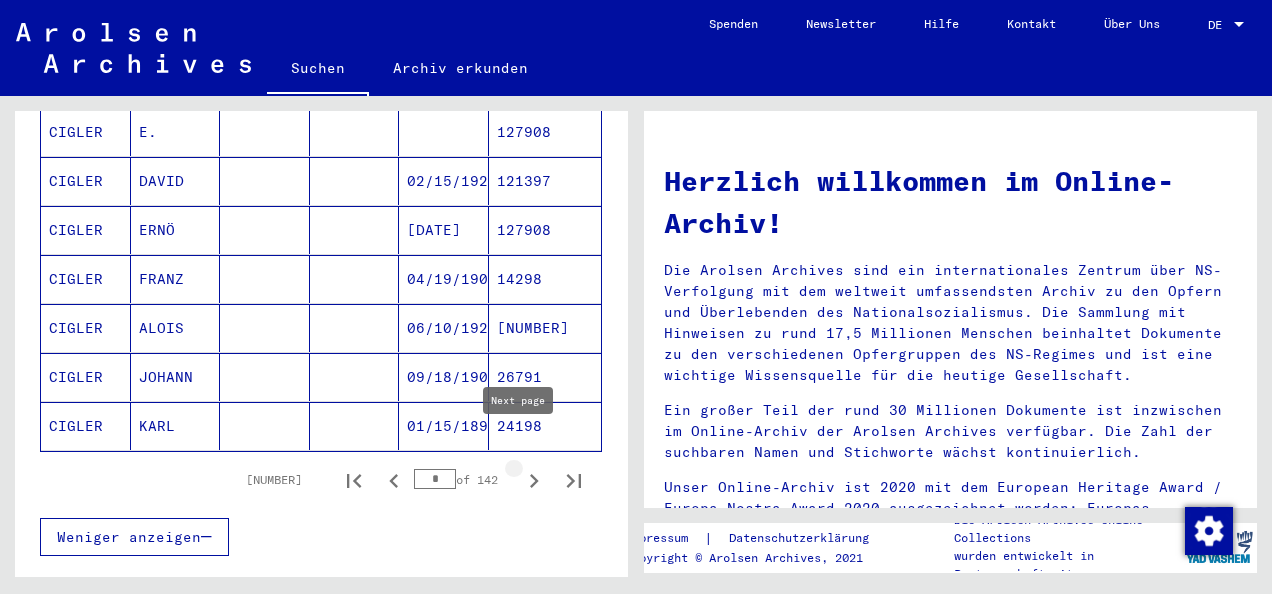 click 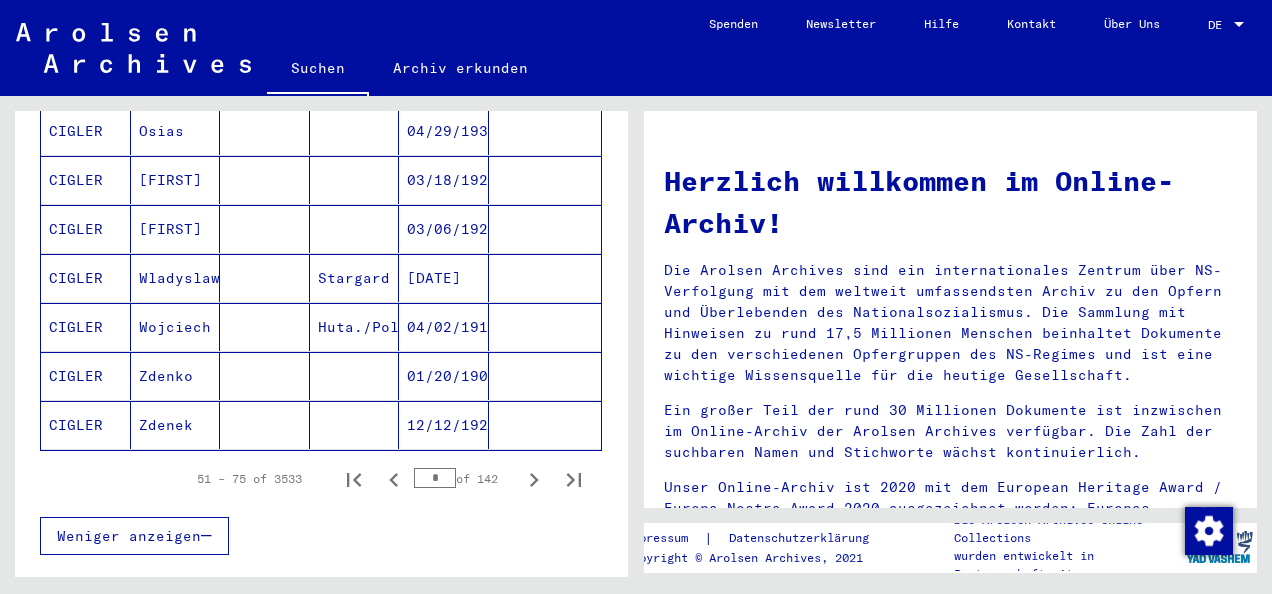 scroll, scrollTop: 1300, scrollLeft: 0, axis: vertical 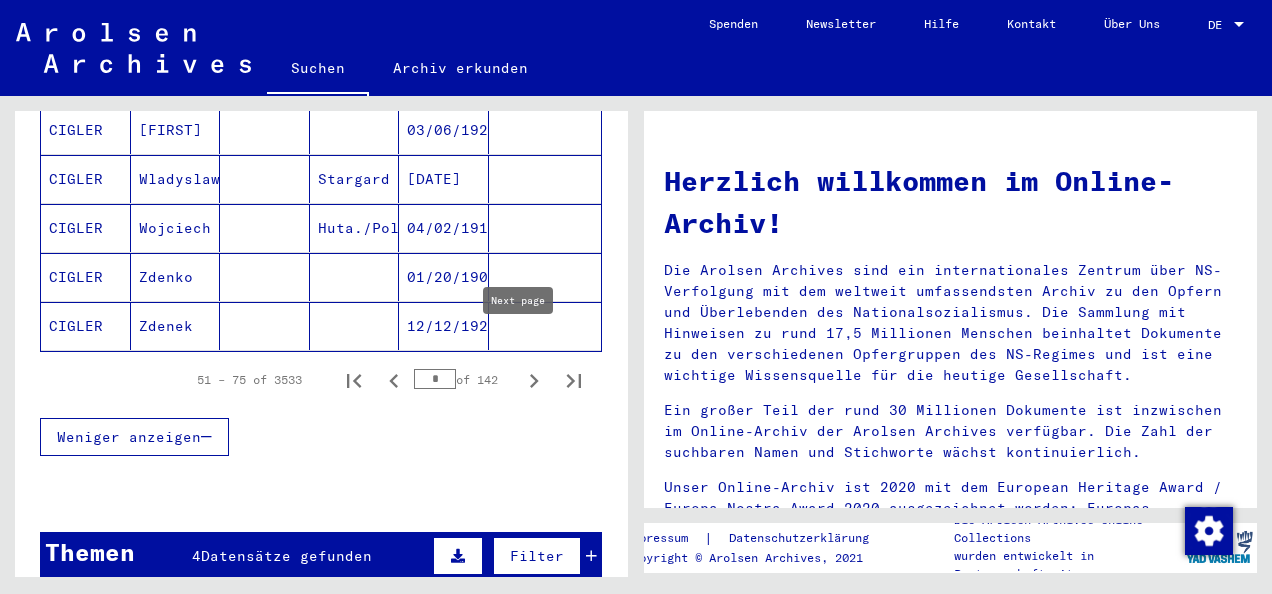 click 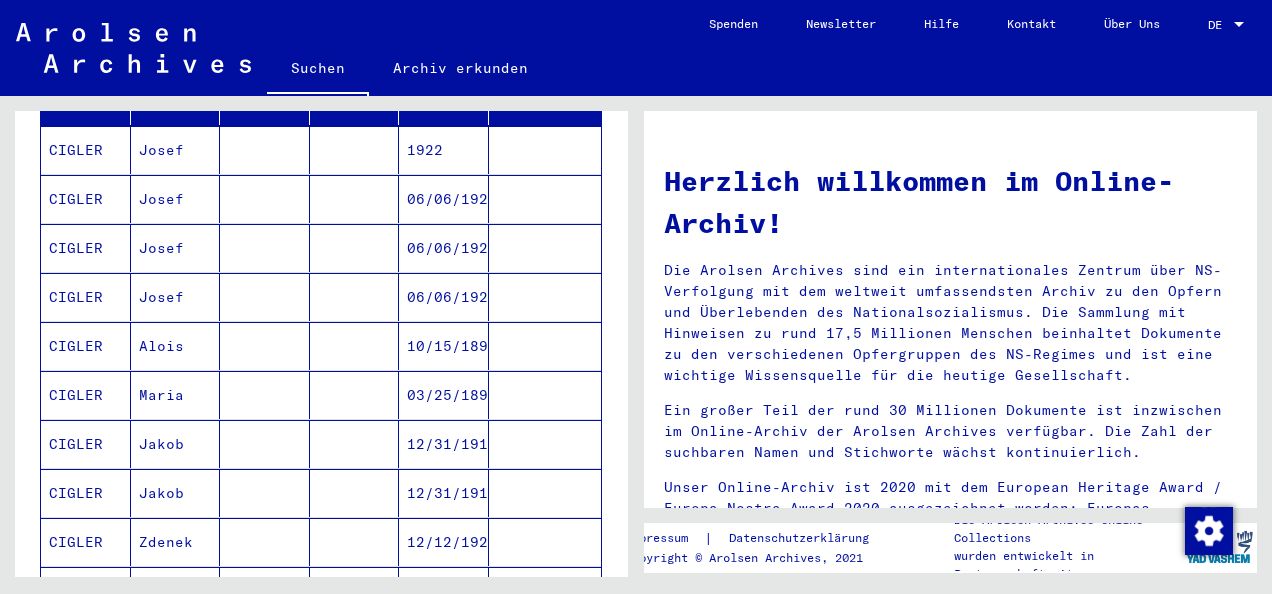 scroll, scrollTop: 227, scrollLeft: 0, axis: vertical 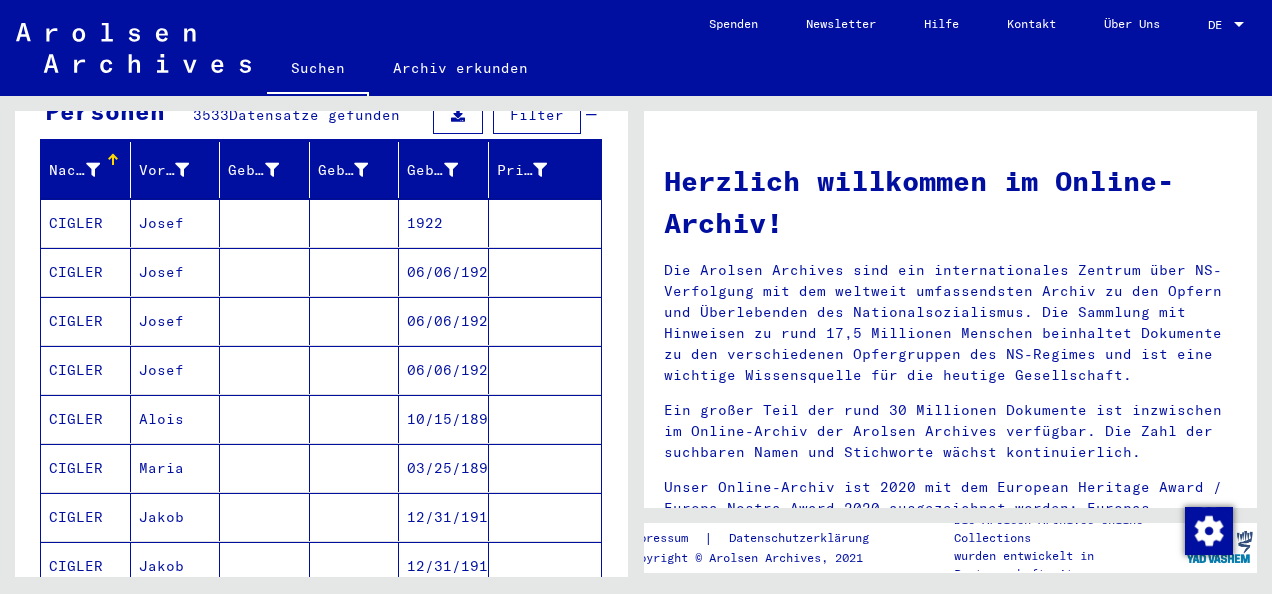 click at bounding box center (545, 517) 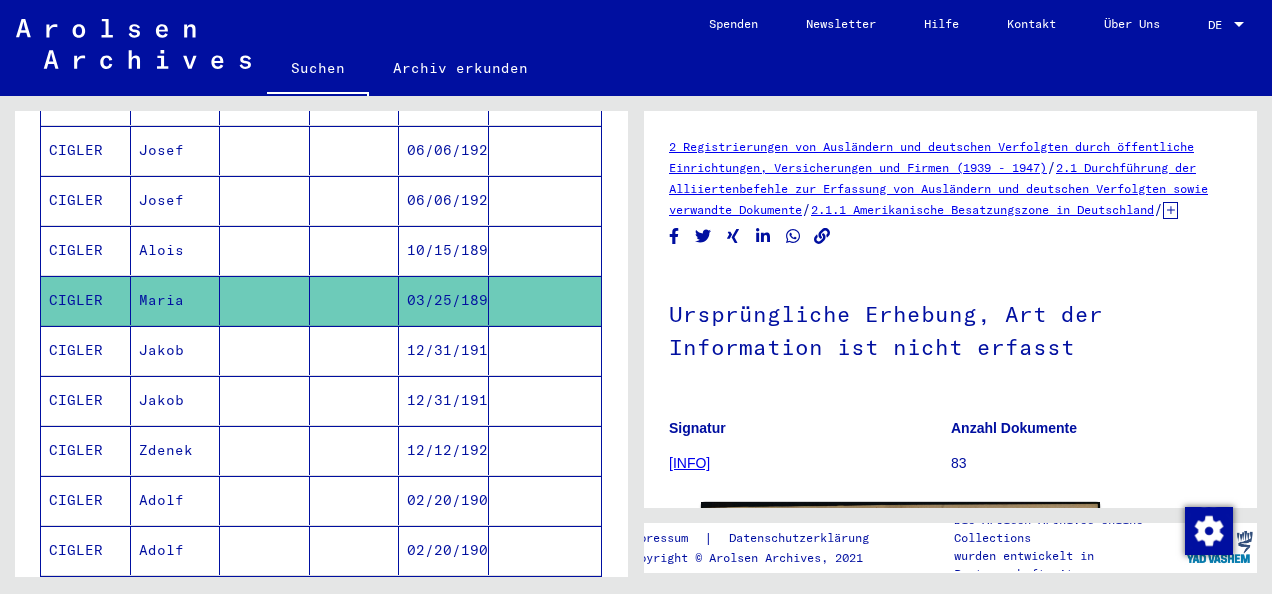 scroll, scrollTop: 328, scrollLeft: 0, axis: vertical 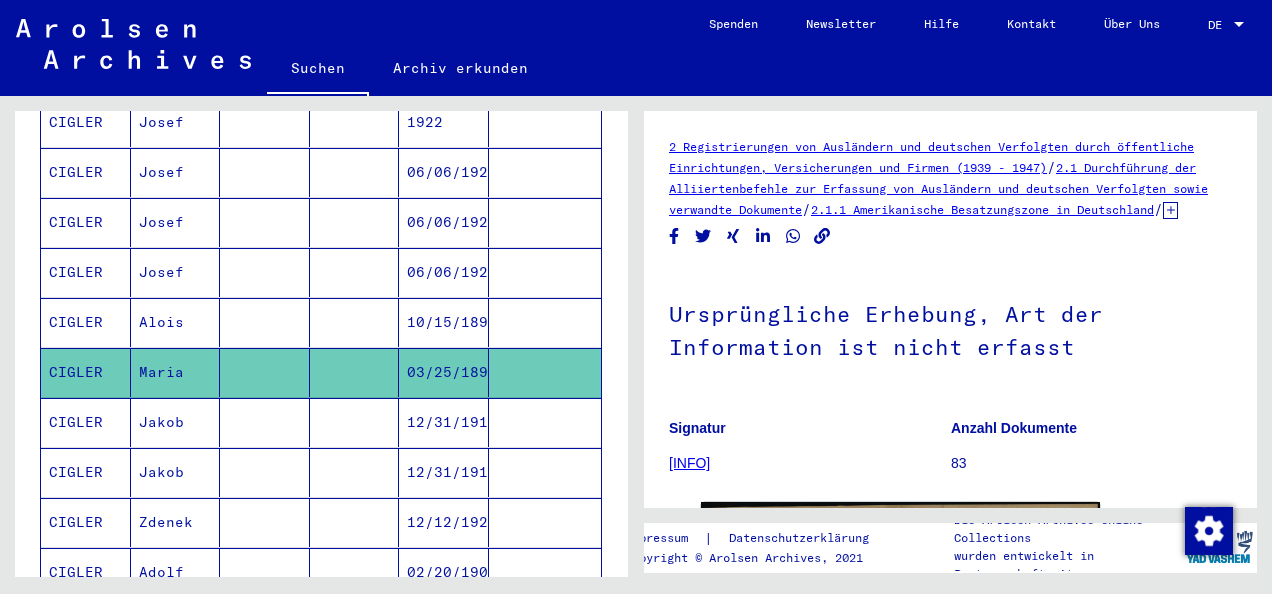 click at bounding box center [545, 522] 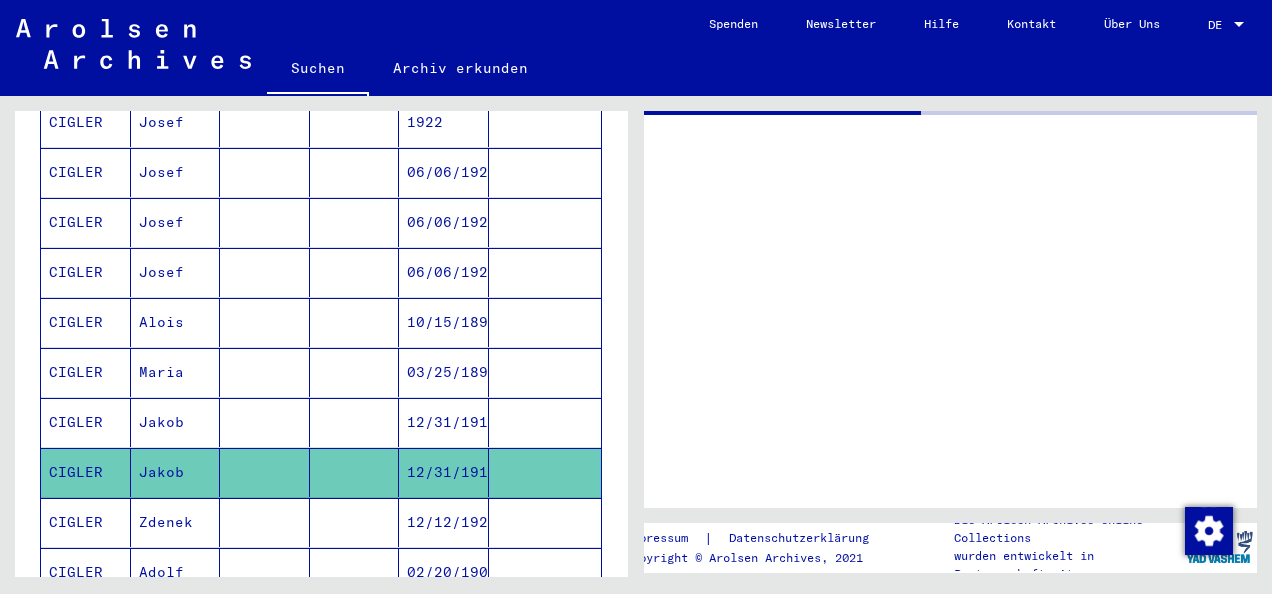 scroll, scrollTop: 1200, scrollLeft: 0, axis: vertical 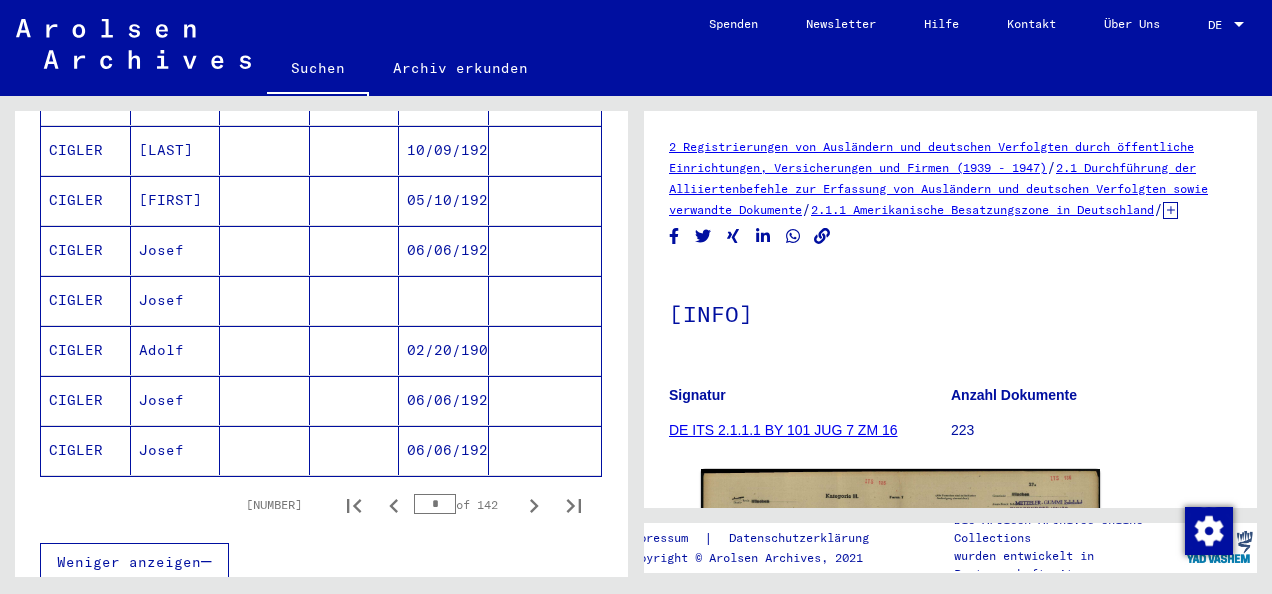 click at bounding box center [545, 450] 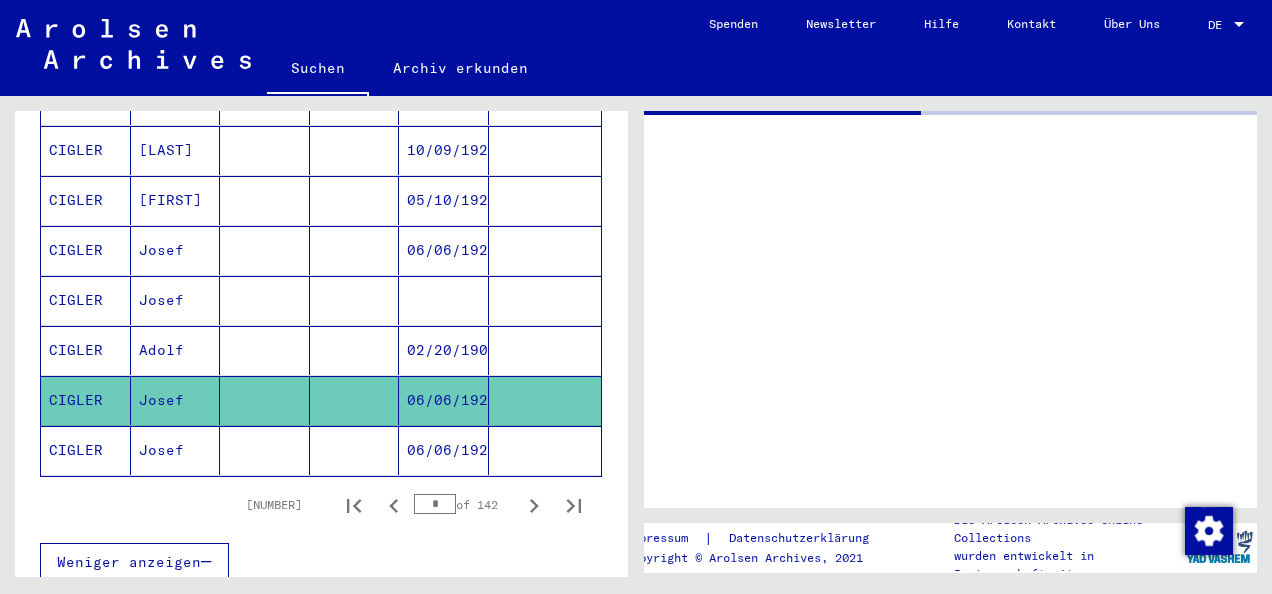 scroll, scrollTop: 1300, scrollLeft: 0, axis: vertical 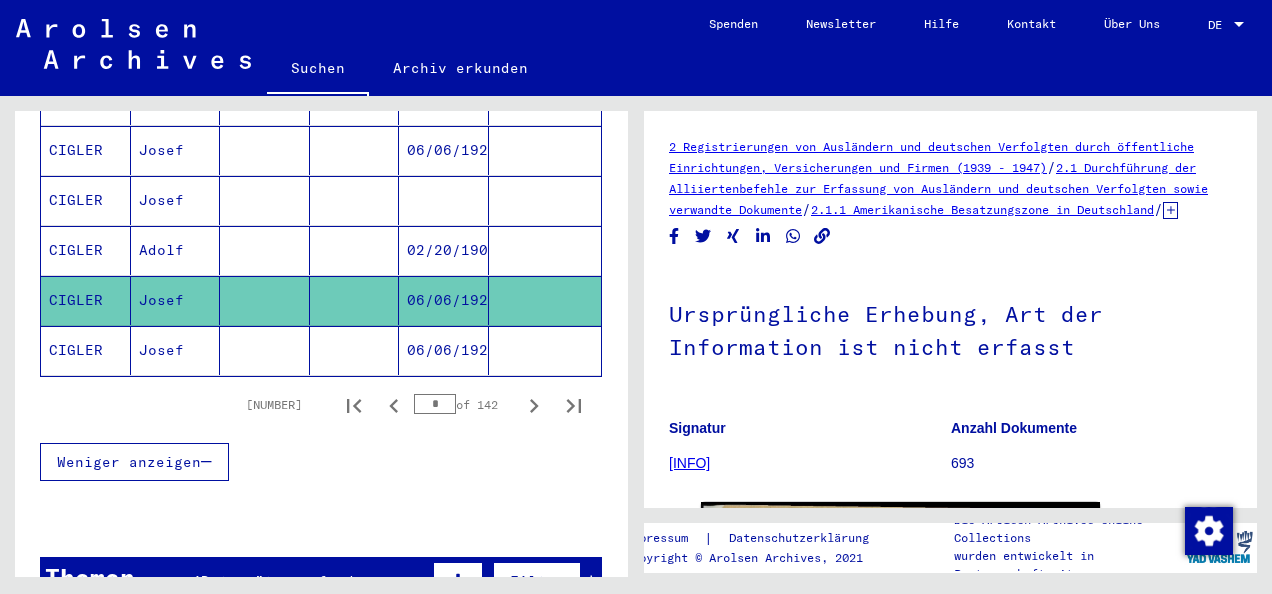 click 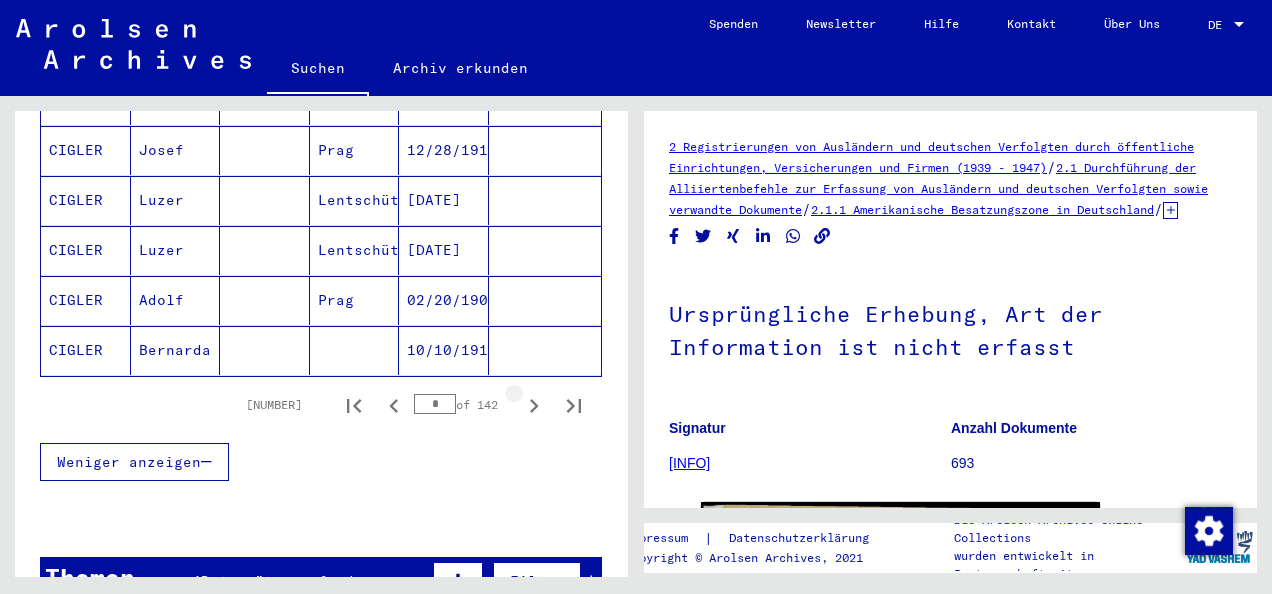 type on "*" 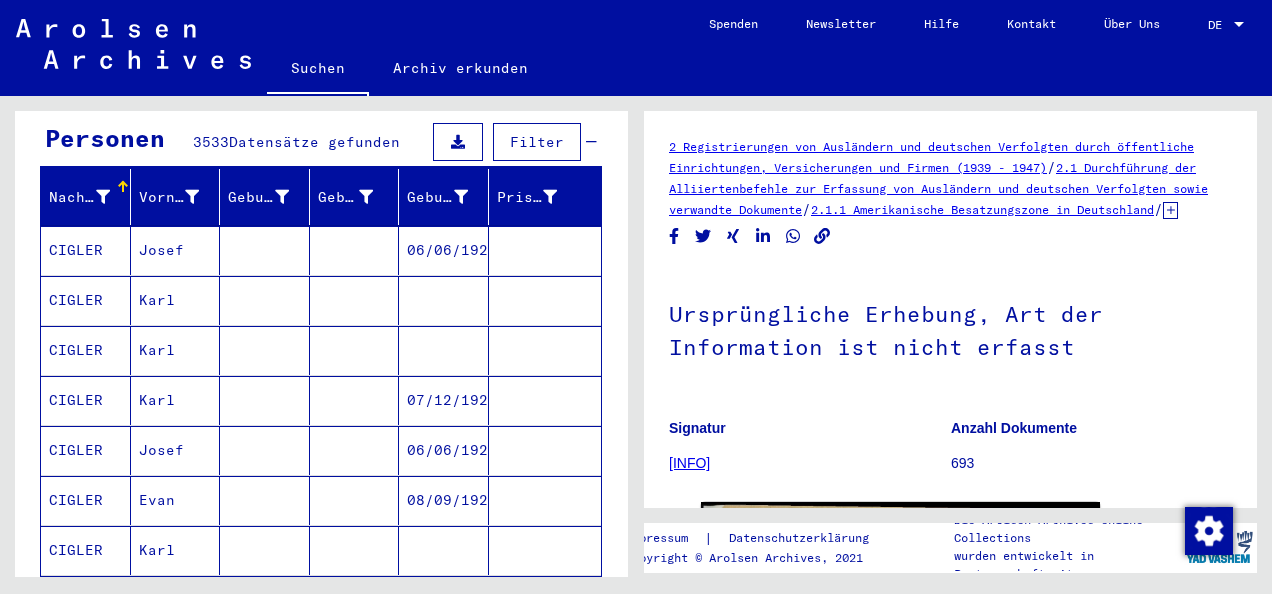 scroll, scrollTop: 0, scrollLeft: 0, axis: both 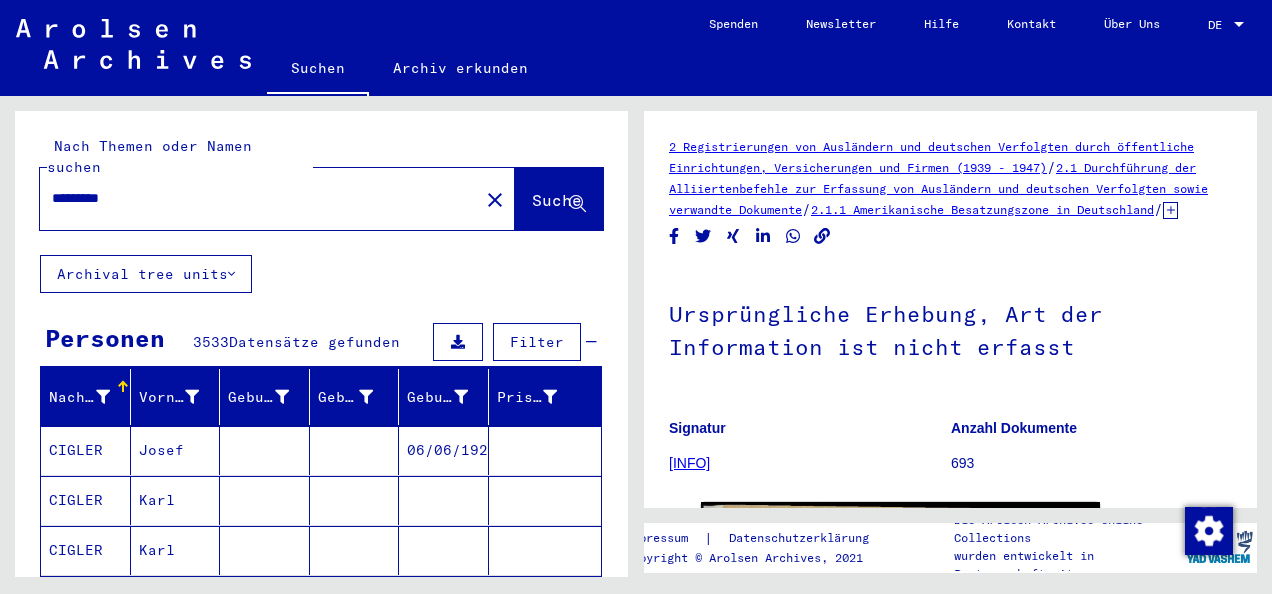 click on "********" at bounding box center [259, 198] 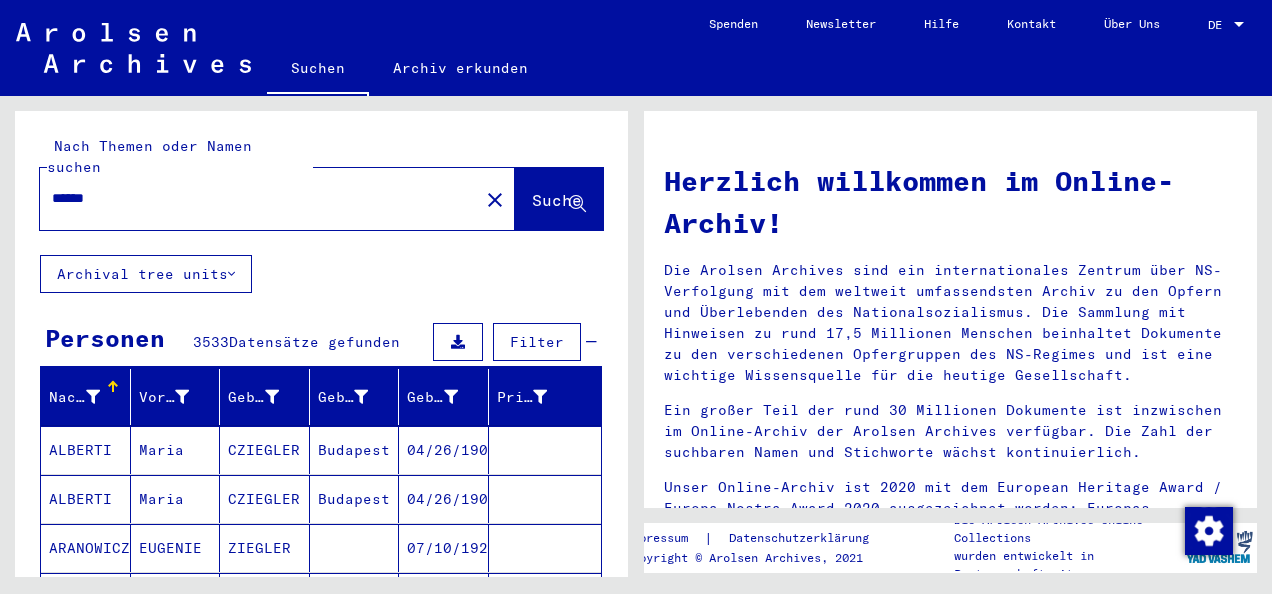 click on "Filter" at bounding box center (537, 342) 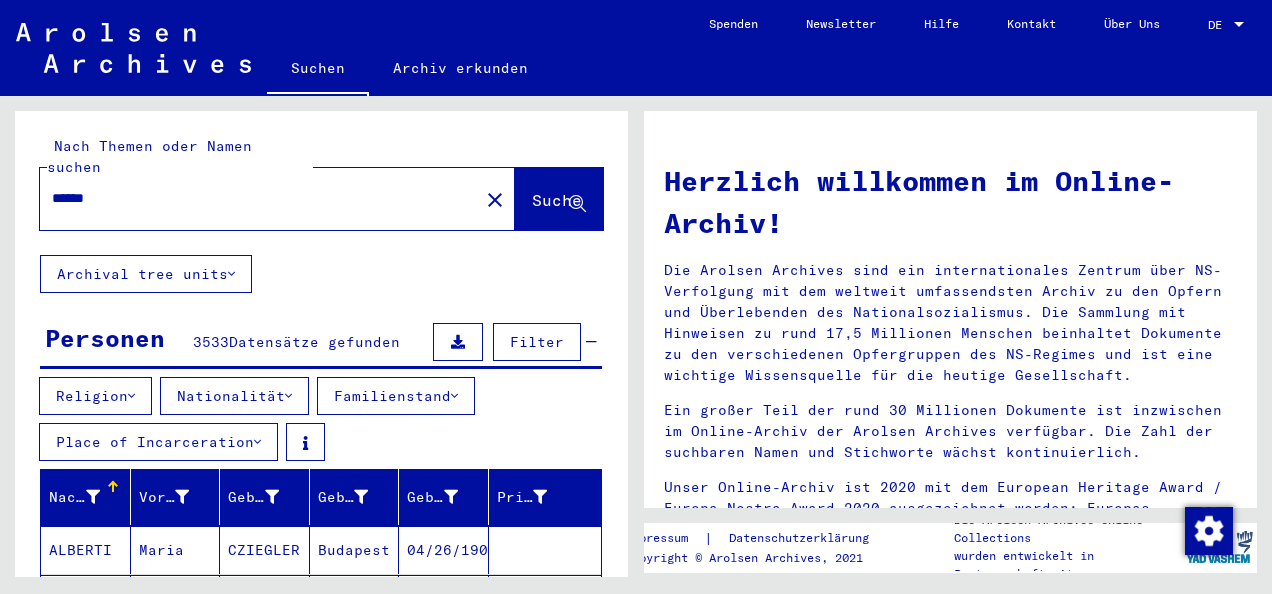 click on "Familienstand" at bounding box center [396, 396] 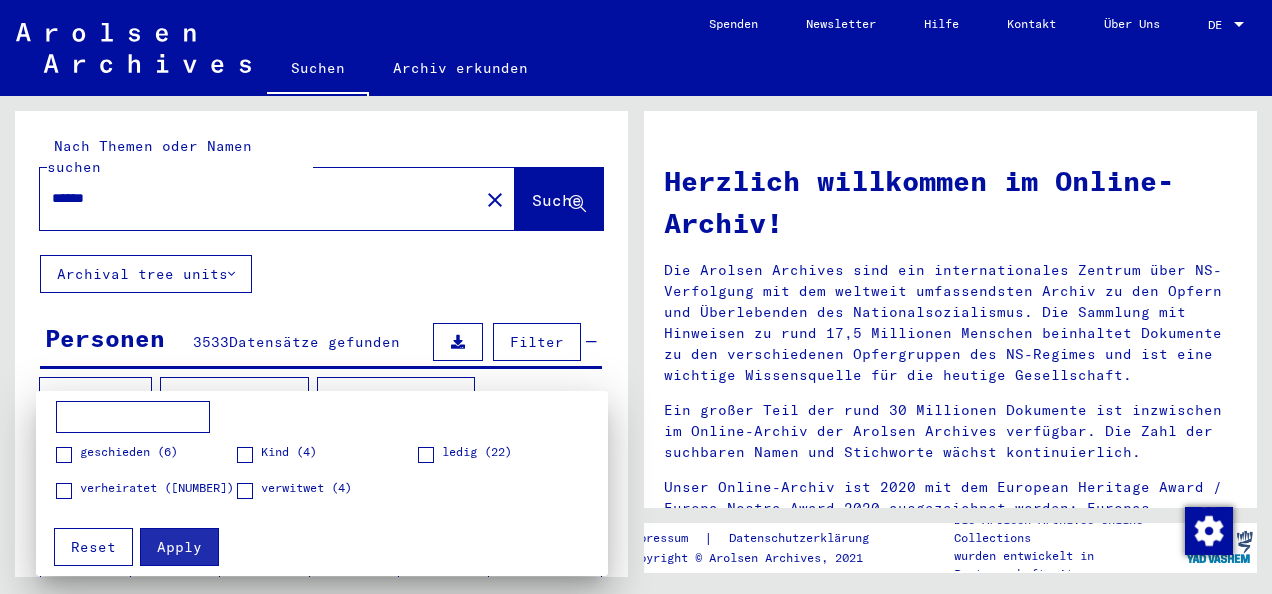 click at bounding box center (636, 297) 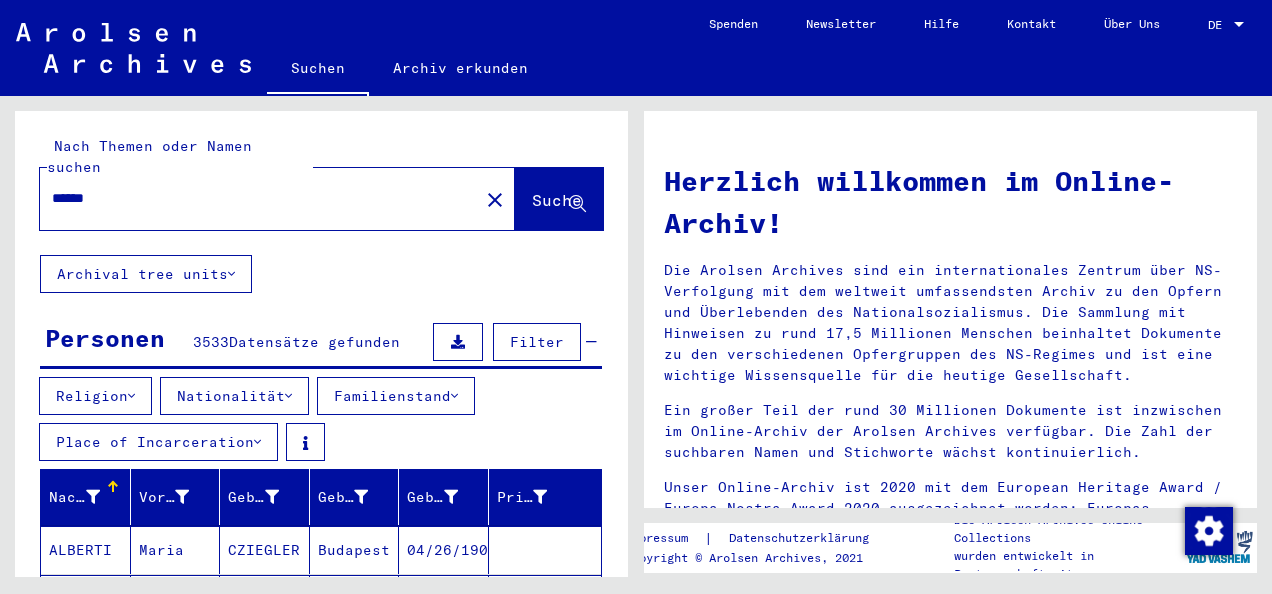 click on "Nationalität" at bounding box center (234, 396) 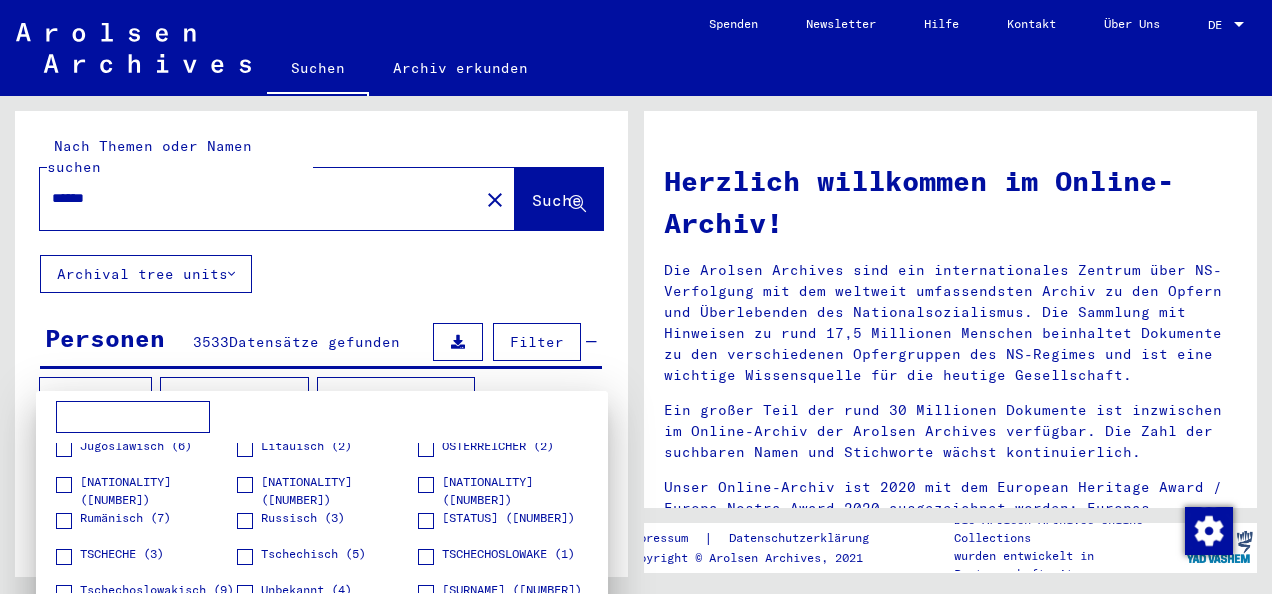 scroll, scrollTop: 136, scrollLeft: 0, axis: vertical 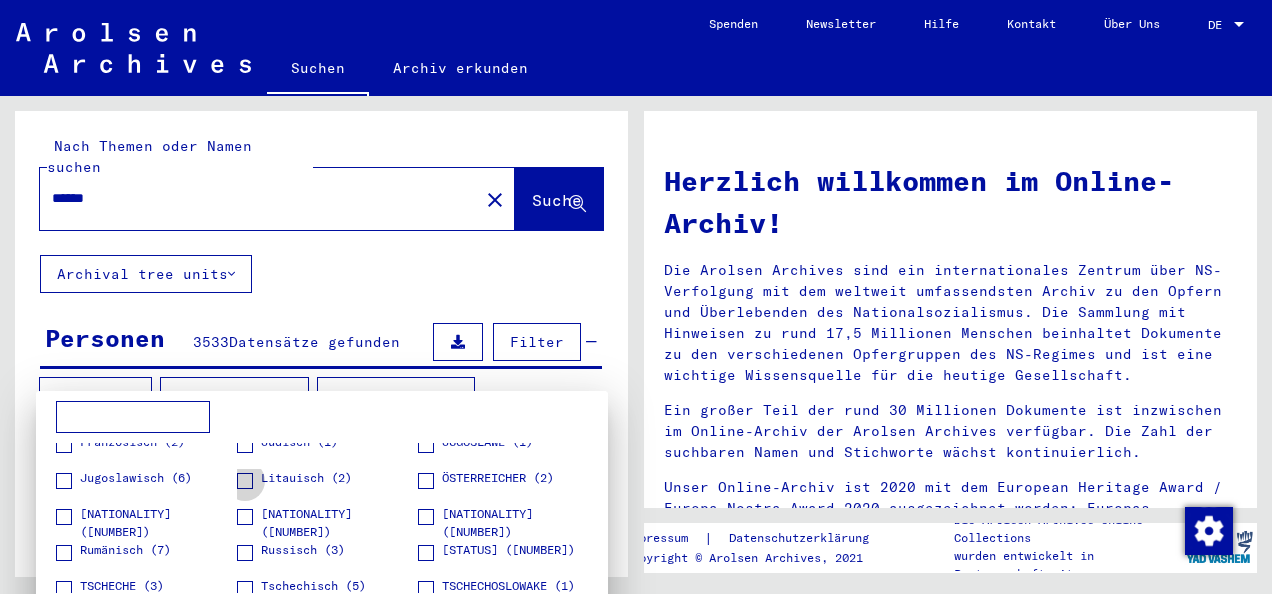click at bounding box center [245, 481] 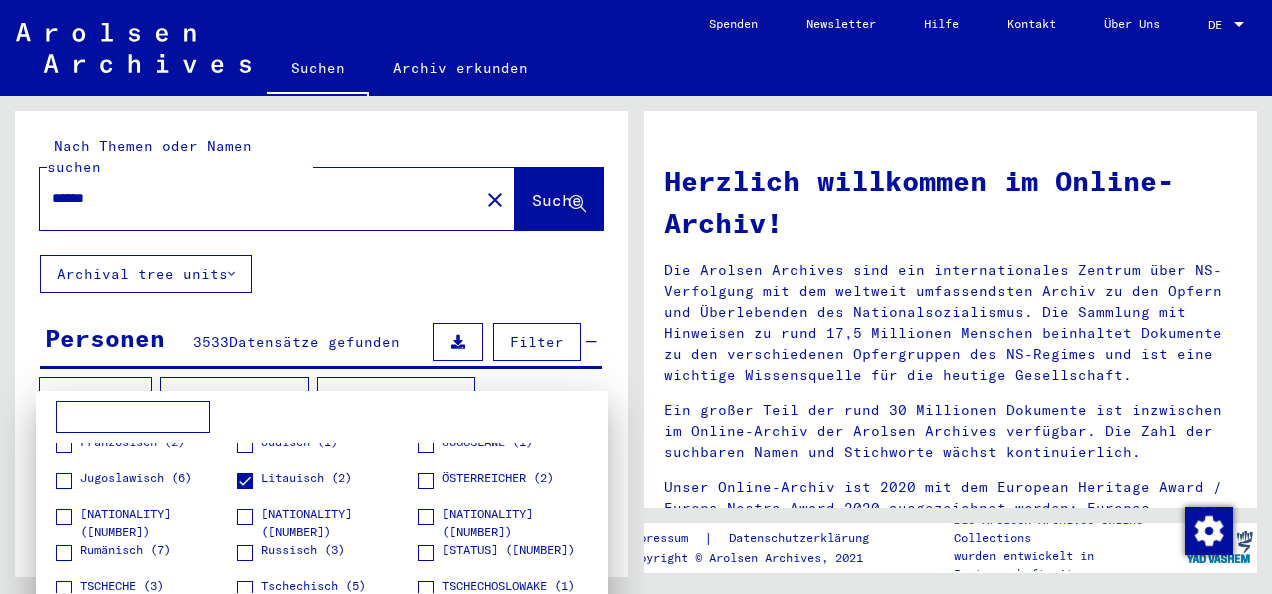 click at bounding box center (636, 297) 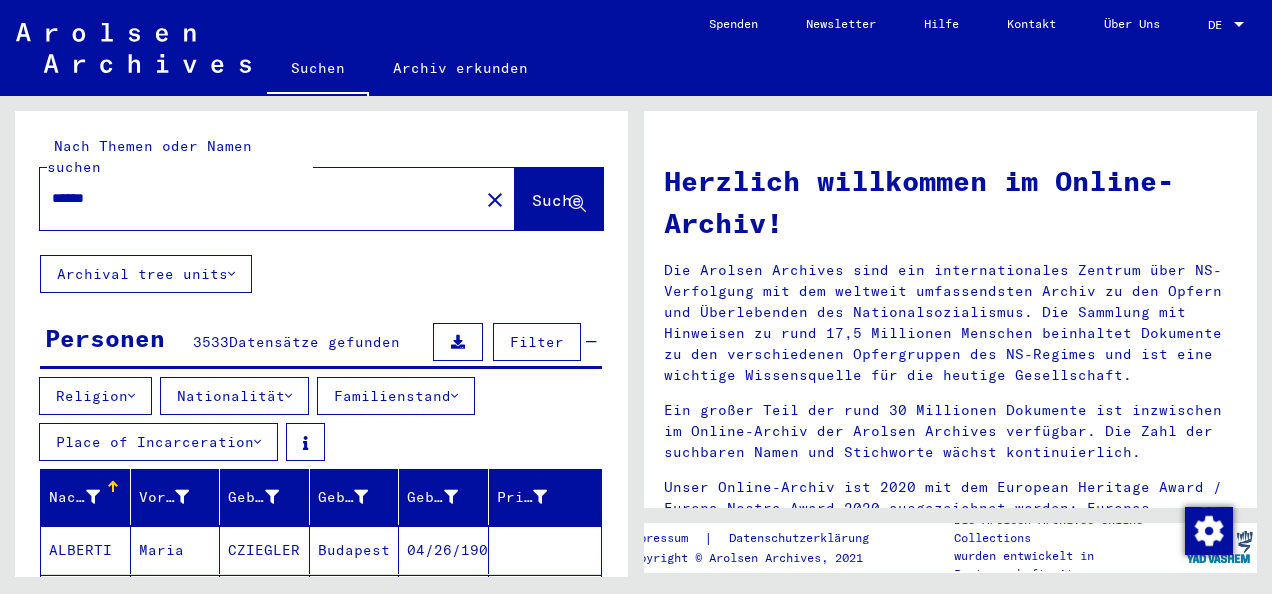 click on "Suche" 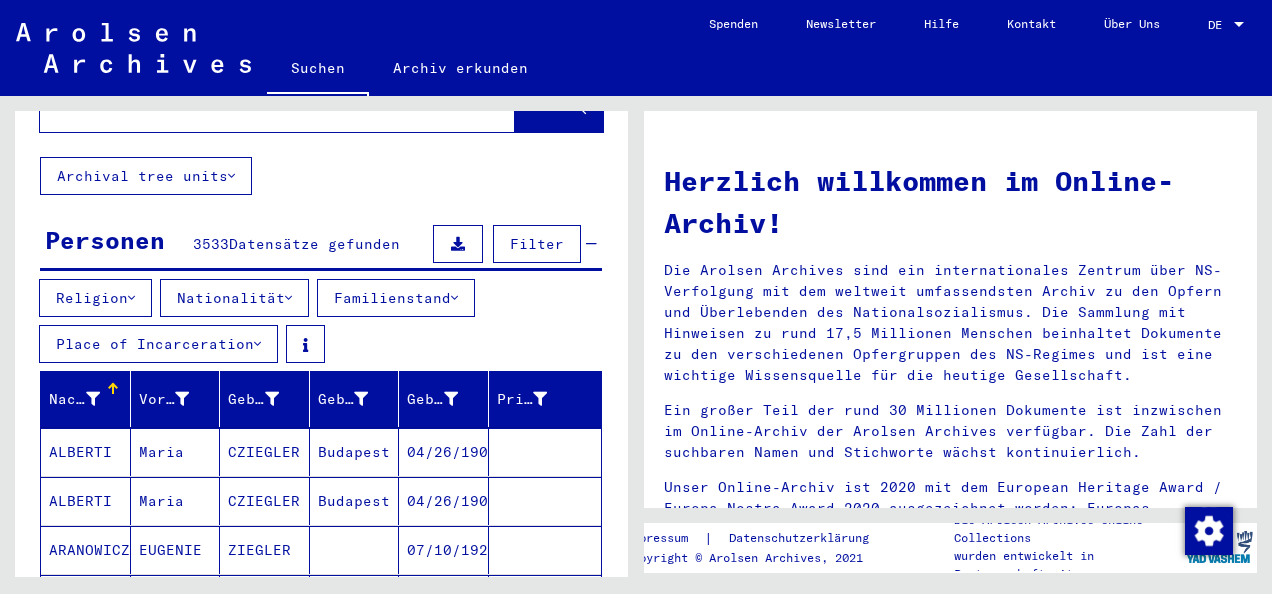 scroll, scrollTop: 0, scrollLeft: 0, axis: both 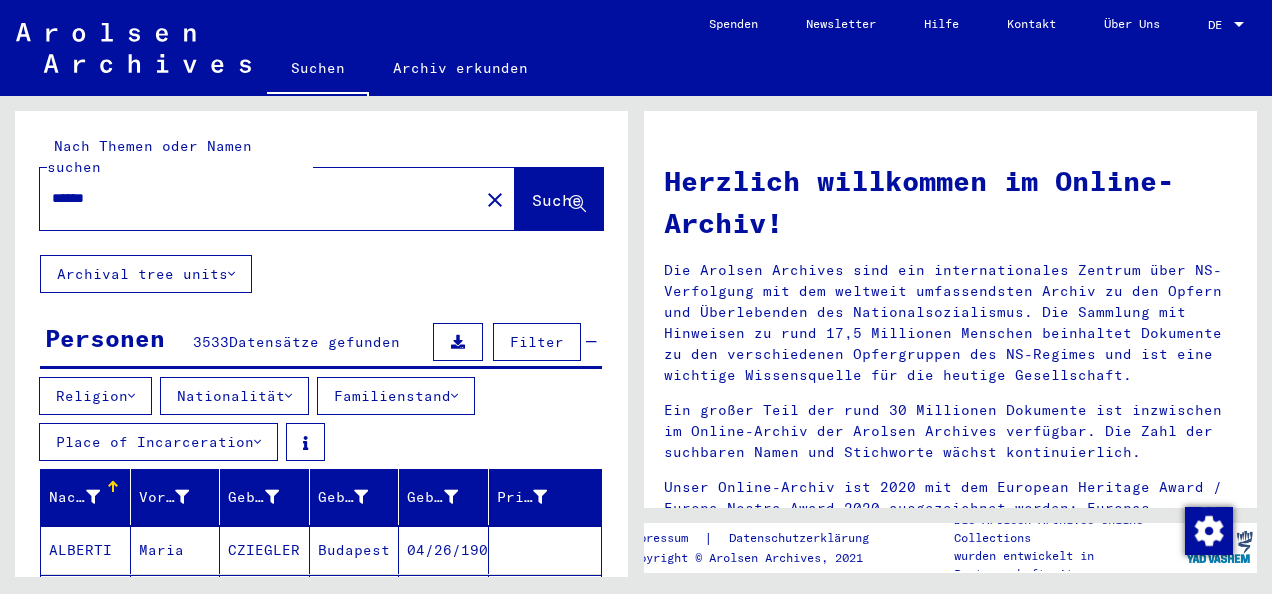 click at bounding box center [458, 342] 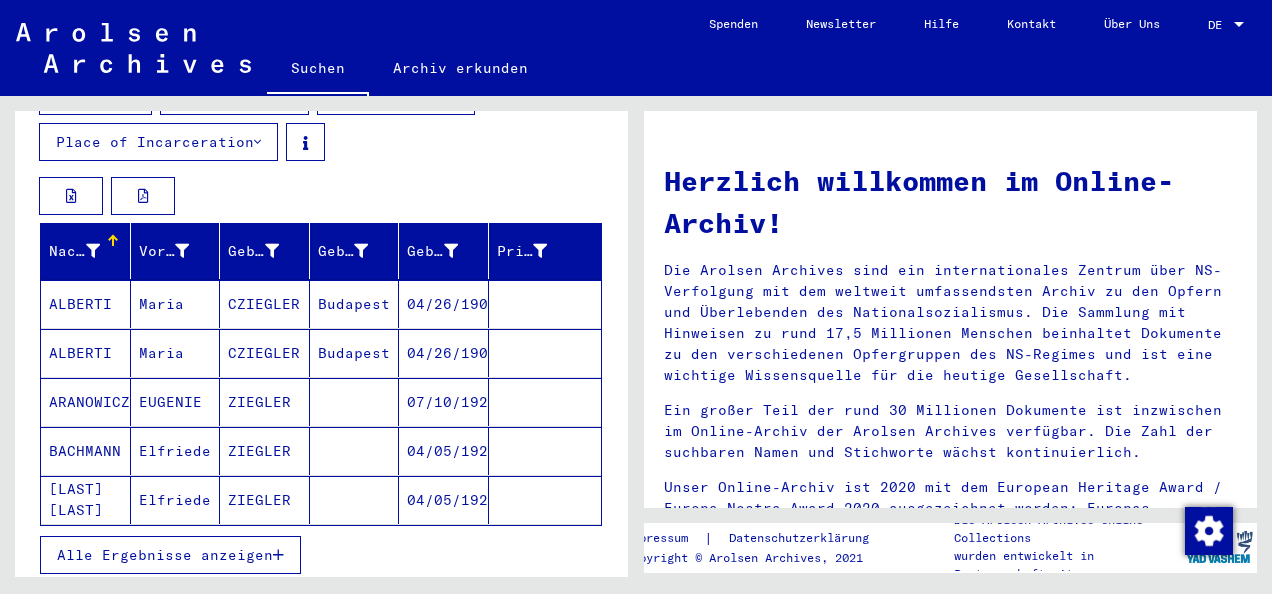 scroll, scrollTop: 0, scrollLeft: 0, axis: both 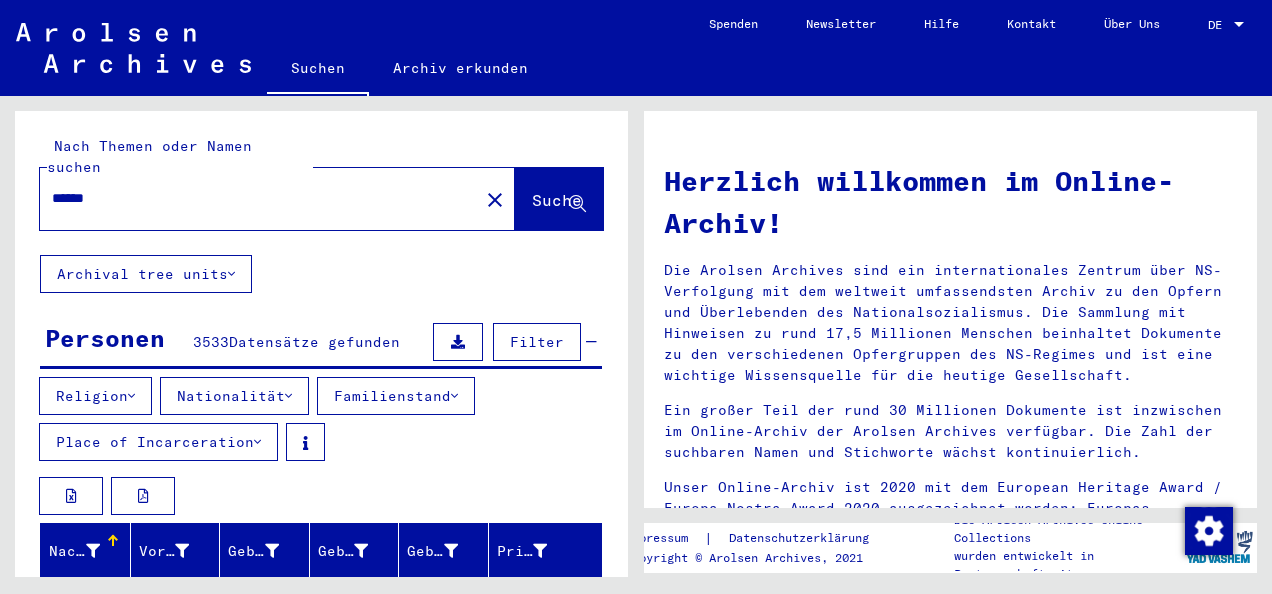 click on "Religion" at bounding box center [95, 396] 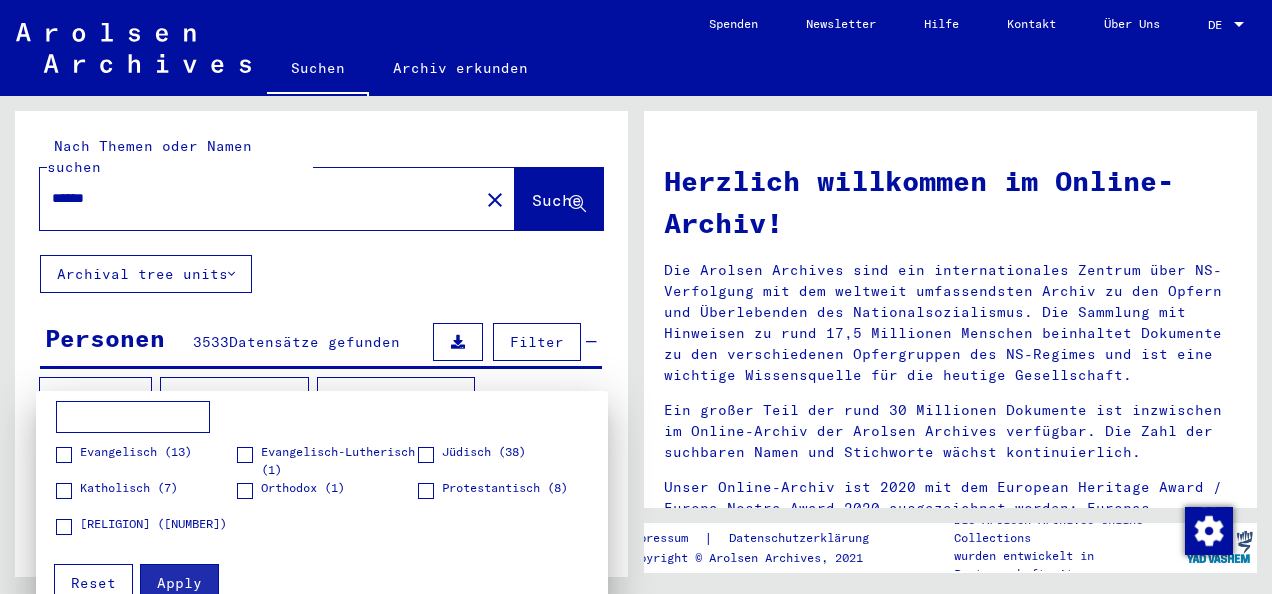 click at bounding box center [636, 297] 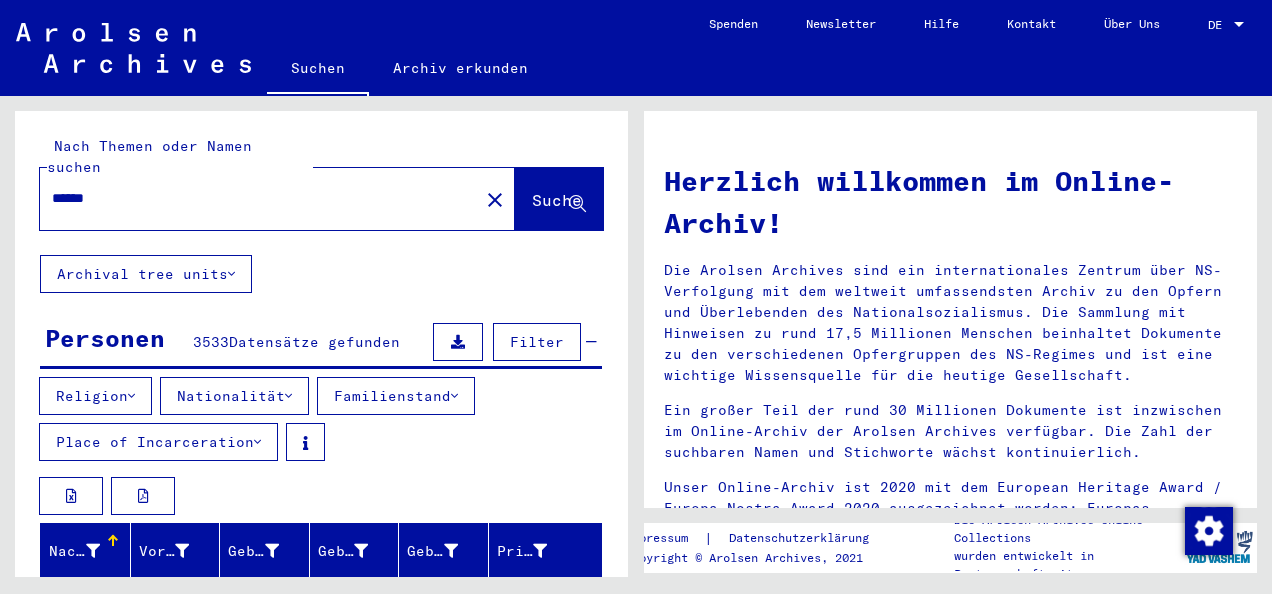 click on "Nationalität" at bounding box center (234, 396) 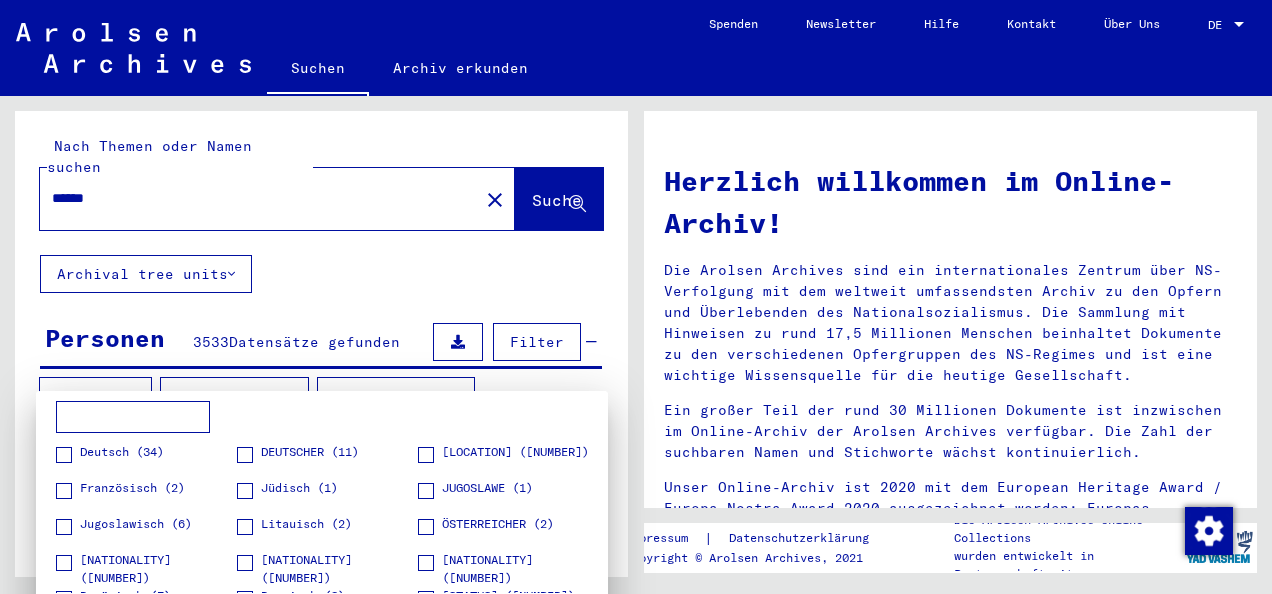 click at bounding box center [245, 527] 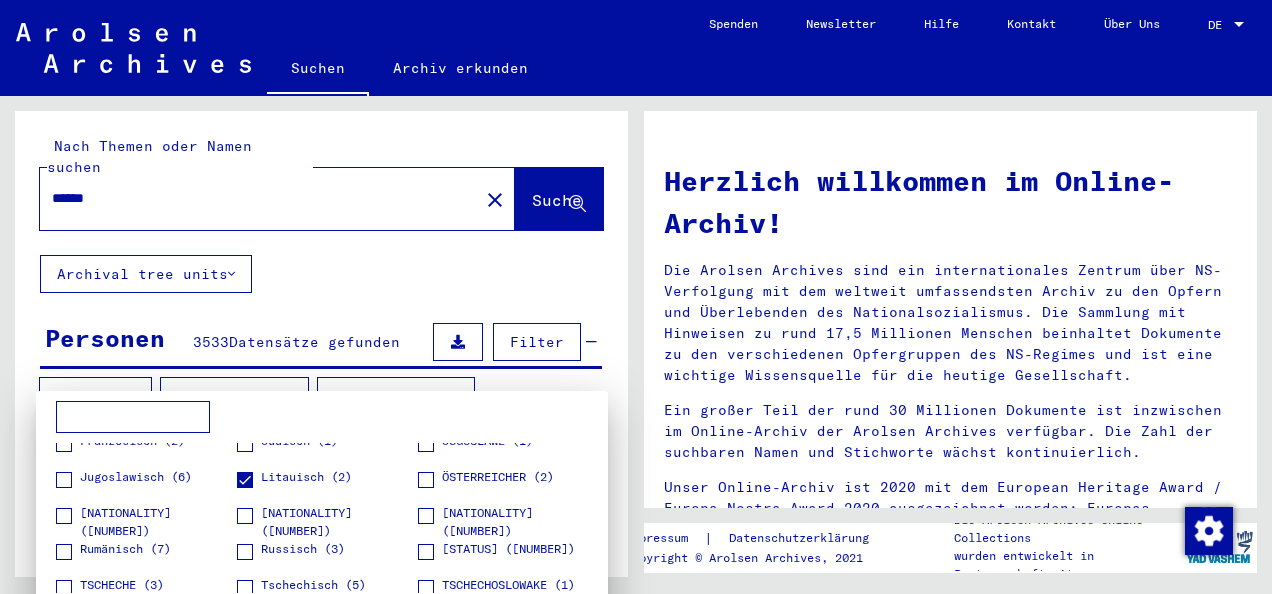 scroll, scrollTop: 0, scrollLeft: 0, axis: both 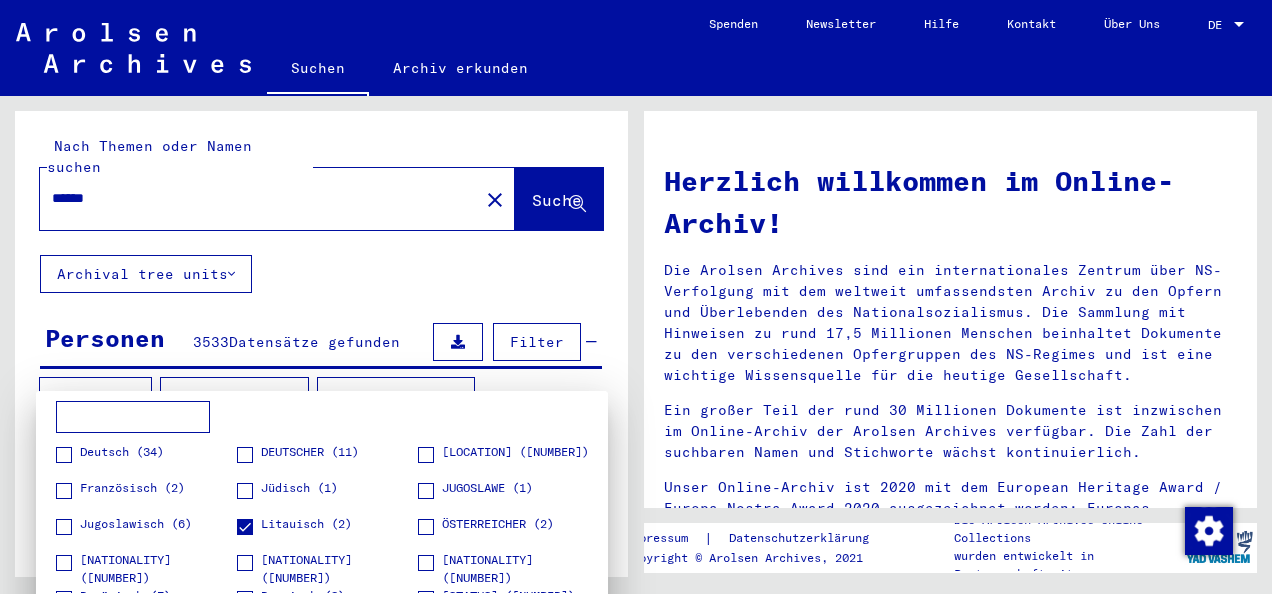 click at bounding box center [636, 297] 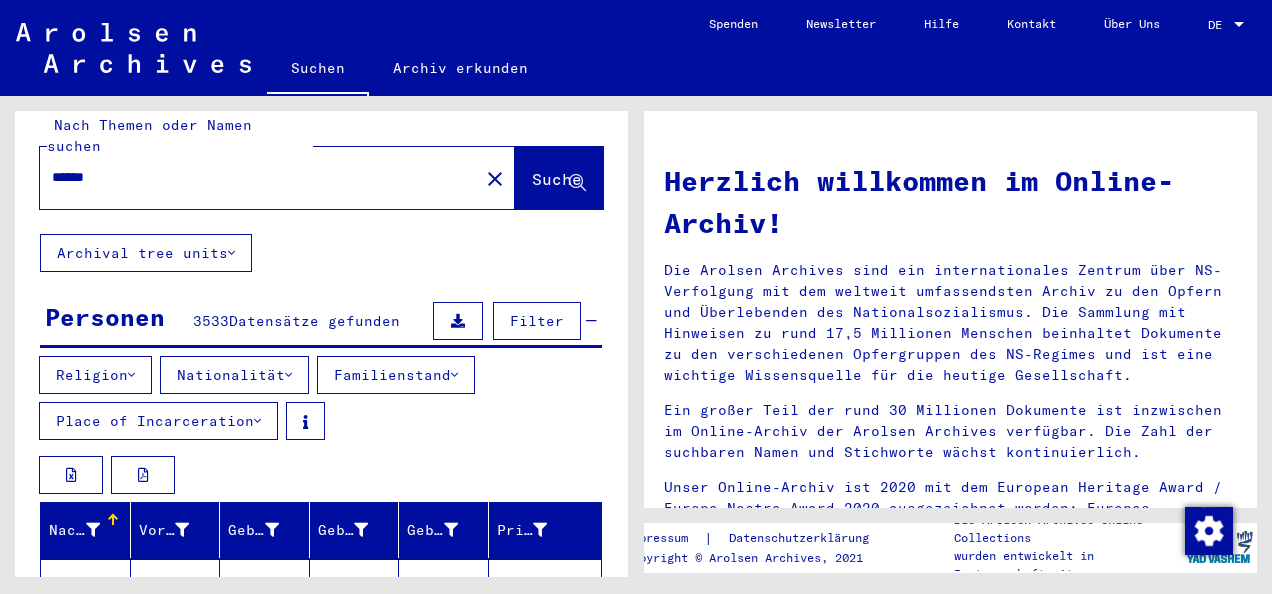 scroll, scrollTop: 221, scrollLeft: 0, axis: vertical 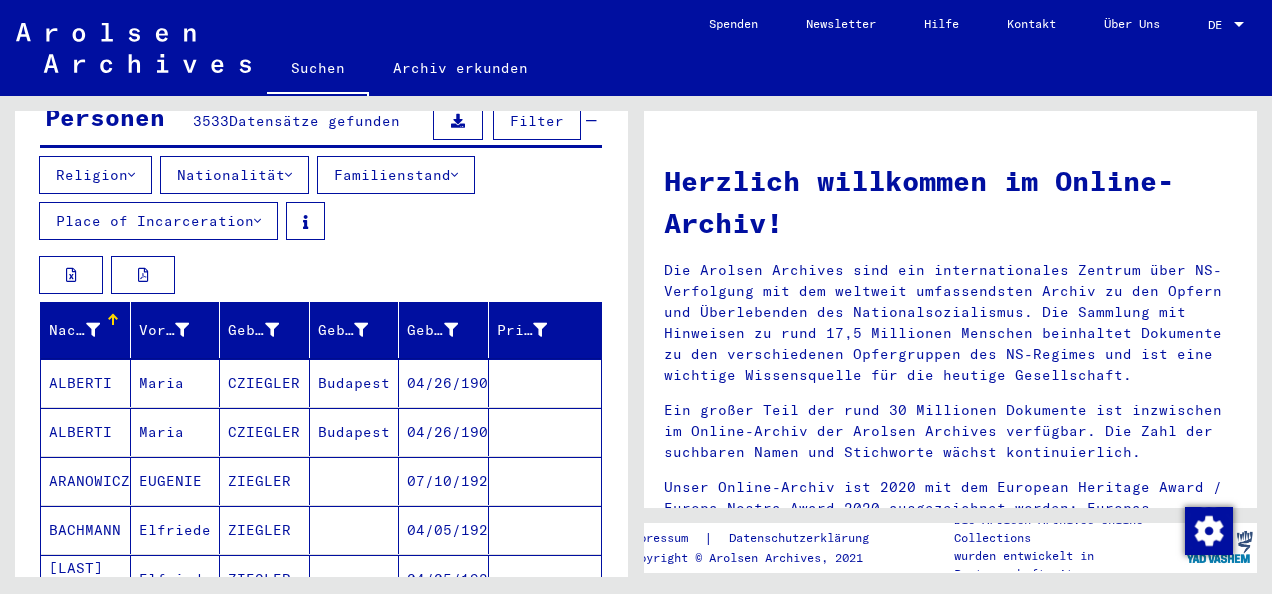 click on "Nationalität" at bounding box center [234, 175] 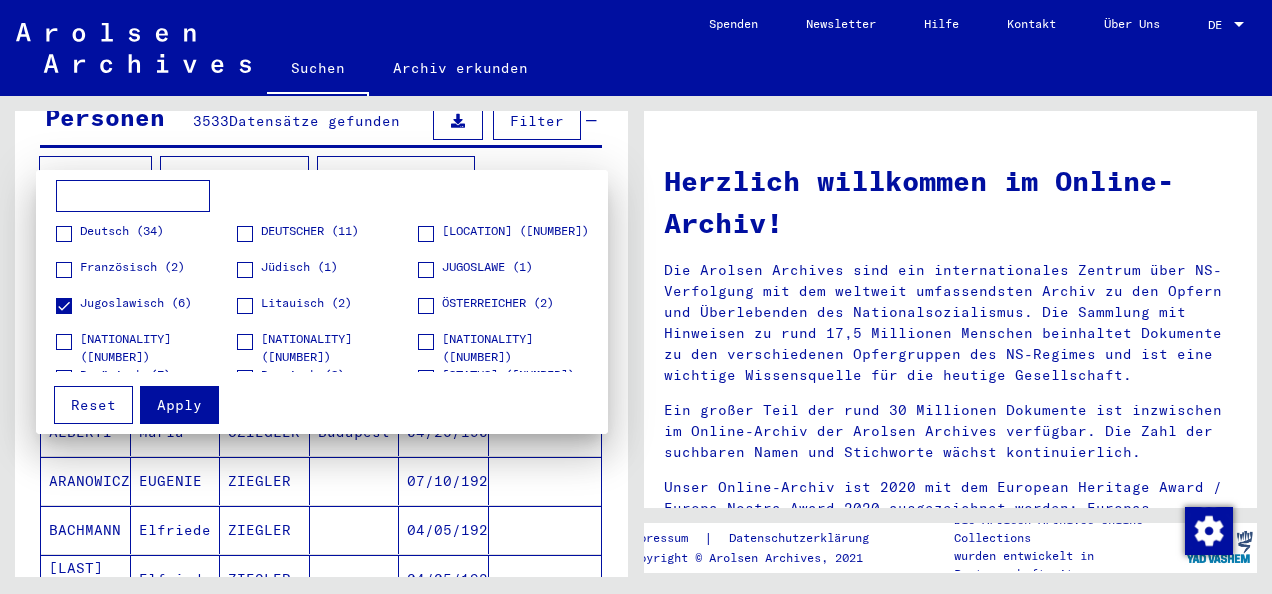 click at bounding box center [245, 306] 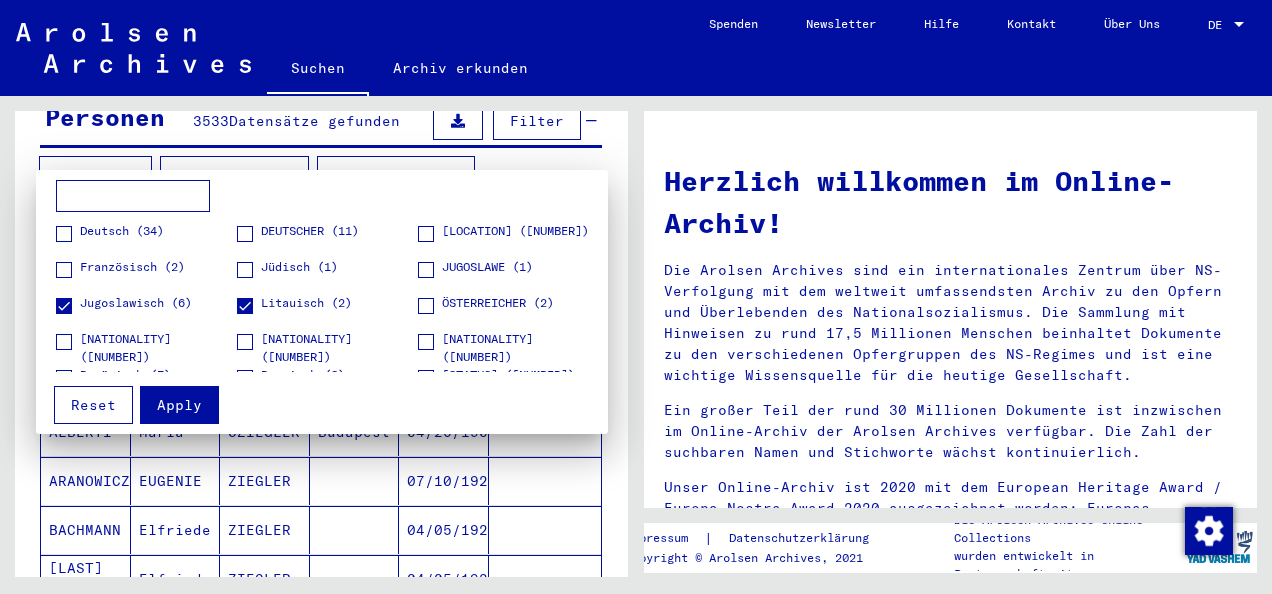 click at bounding box center (64, 306) 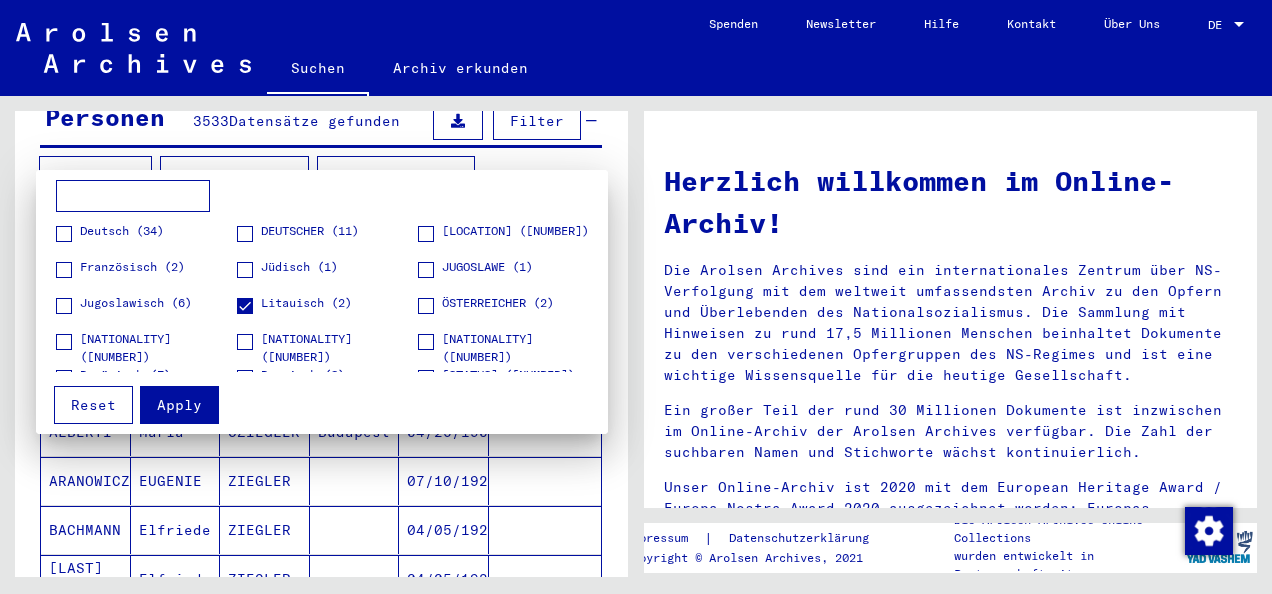 drag, startPoint x: 160, startPoint y: 396, endPoint x: 6, endPoint y: 393, distance: 154.02922 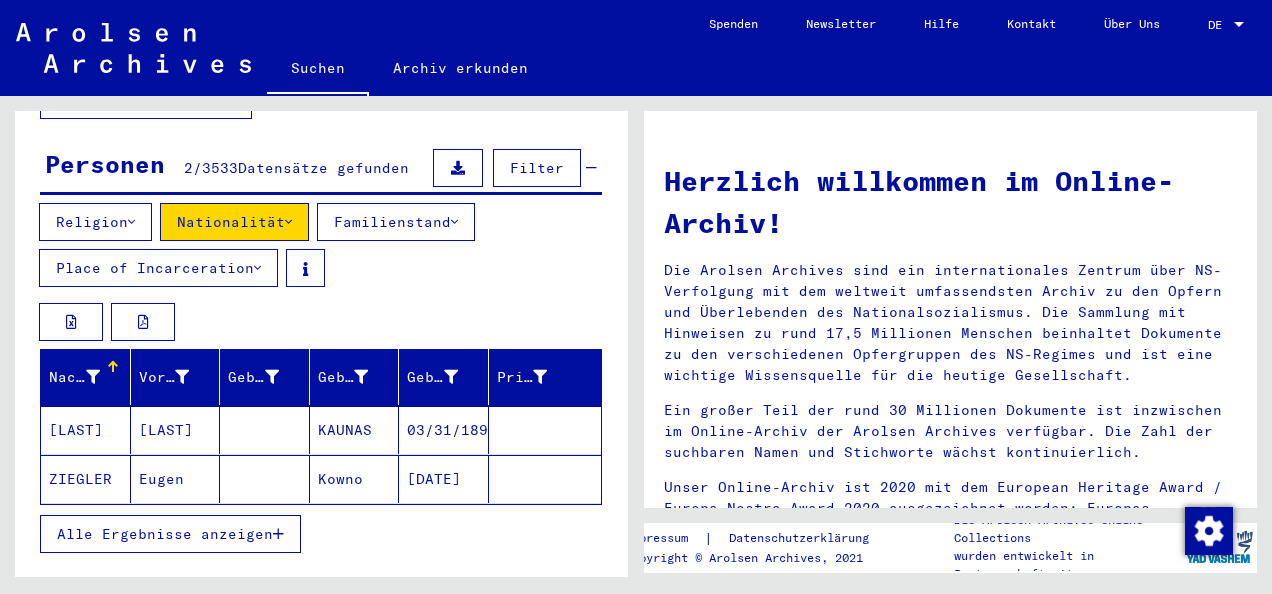 scroll, scrollTop: 221, scrollLeft: 0, axis: vertical 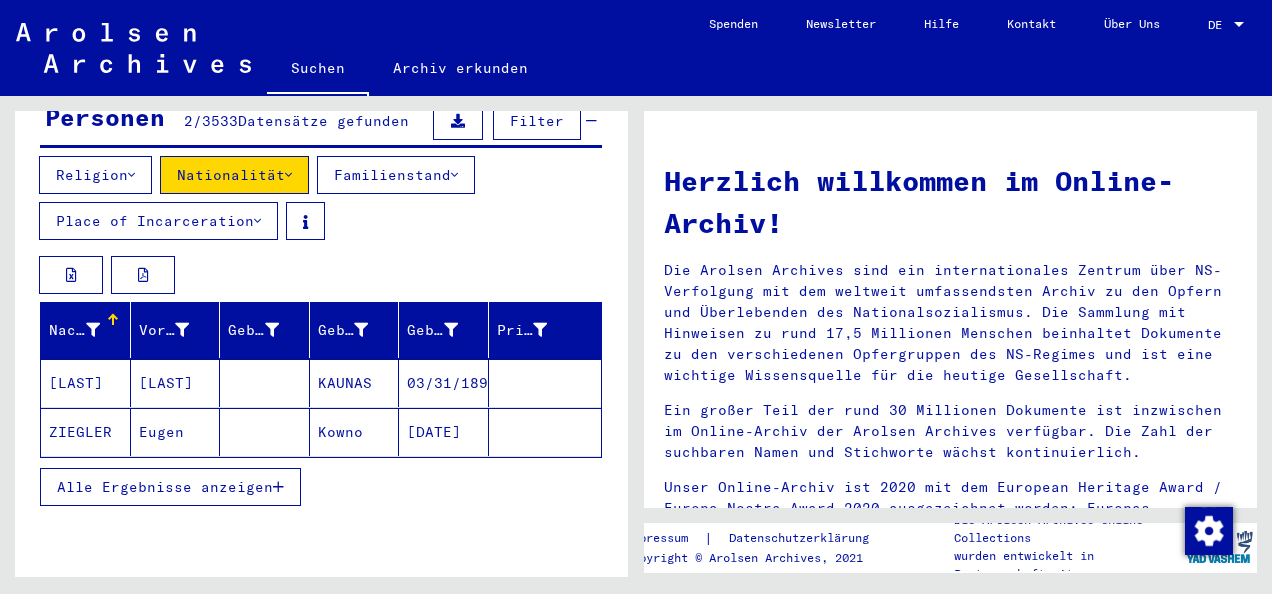 click on "Nationalität" at bounding box center (234, 175) 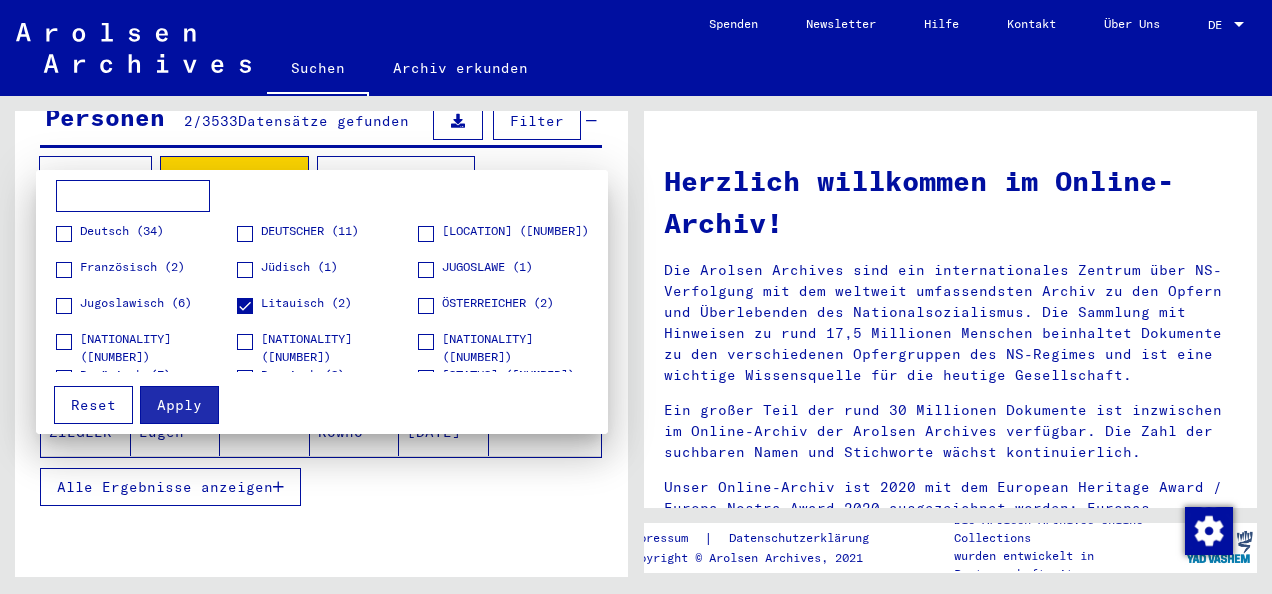click at bounding box center (245, 306) 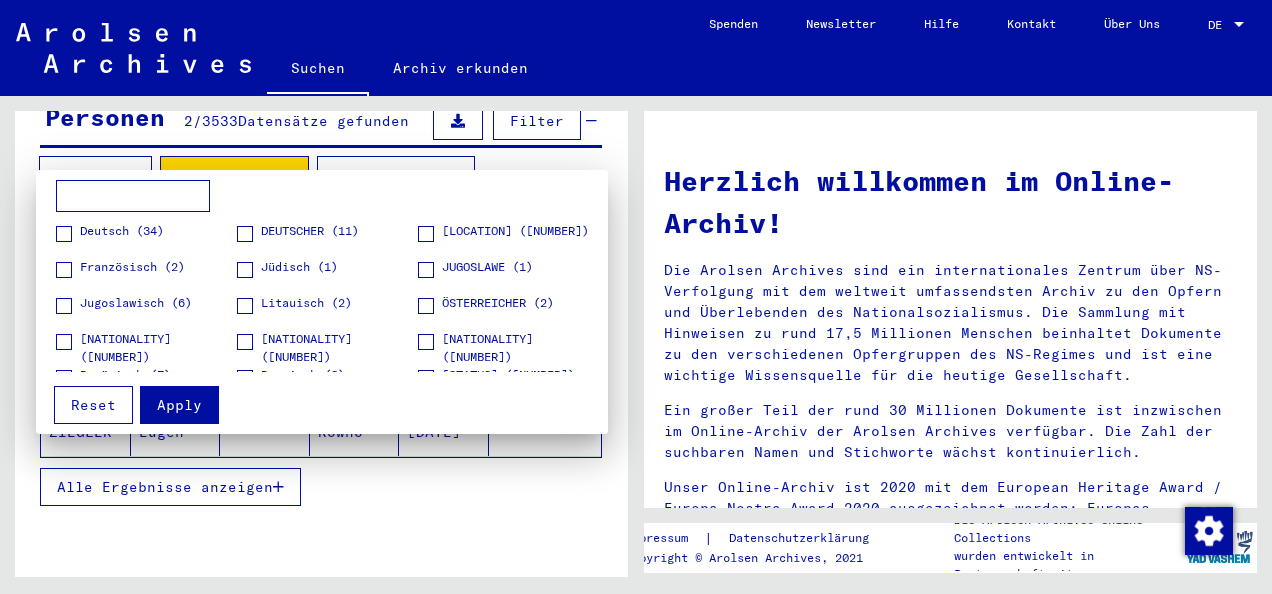 click on "Reset" at bounding box center [93, 405] 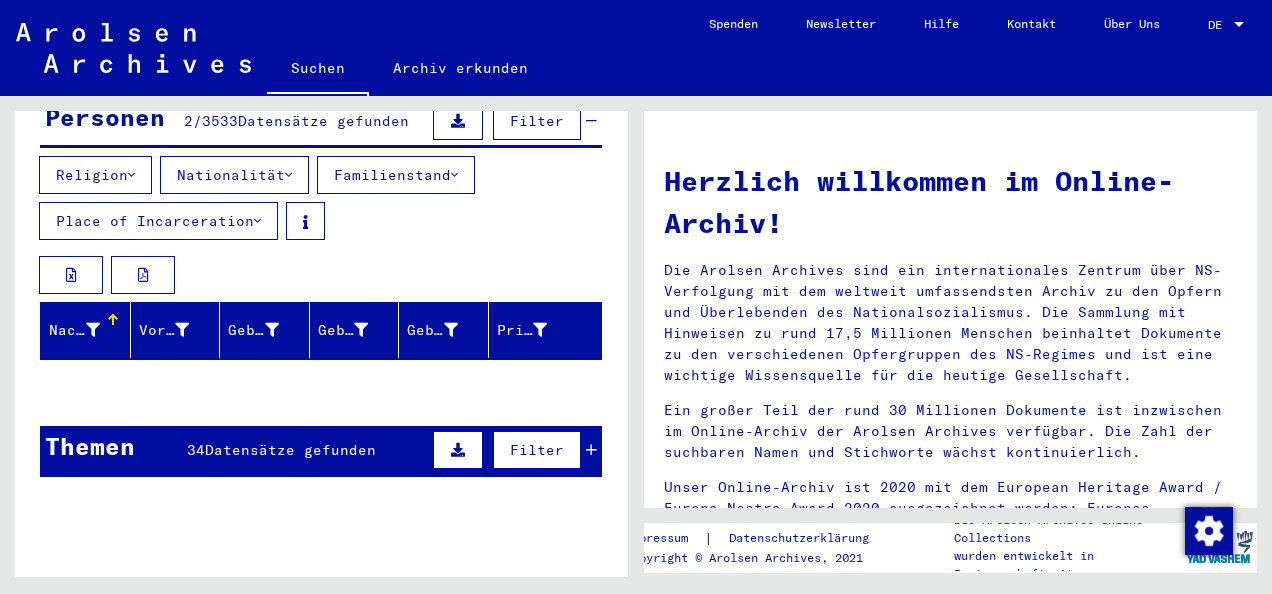 scroll, scrollTop: 222, scrollLeft: 0, axis: vertical 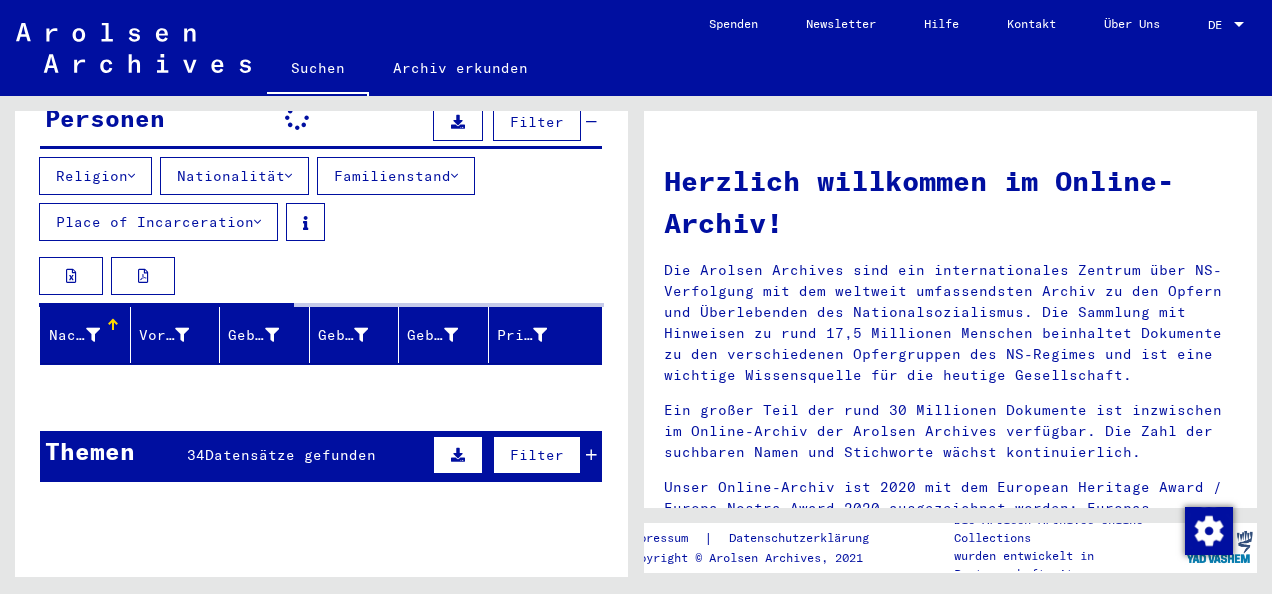 click on "Religion" at bounding box center [95, 176] 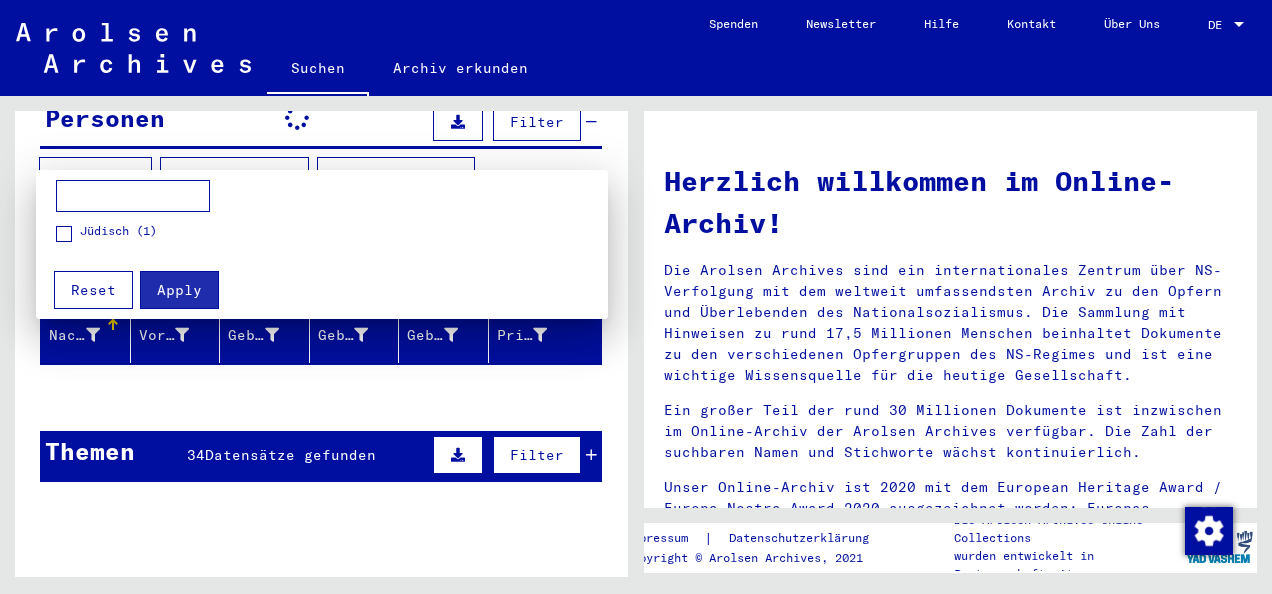 scroll, scrollTop: 221, scrollLeft: 0, axis: vertical 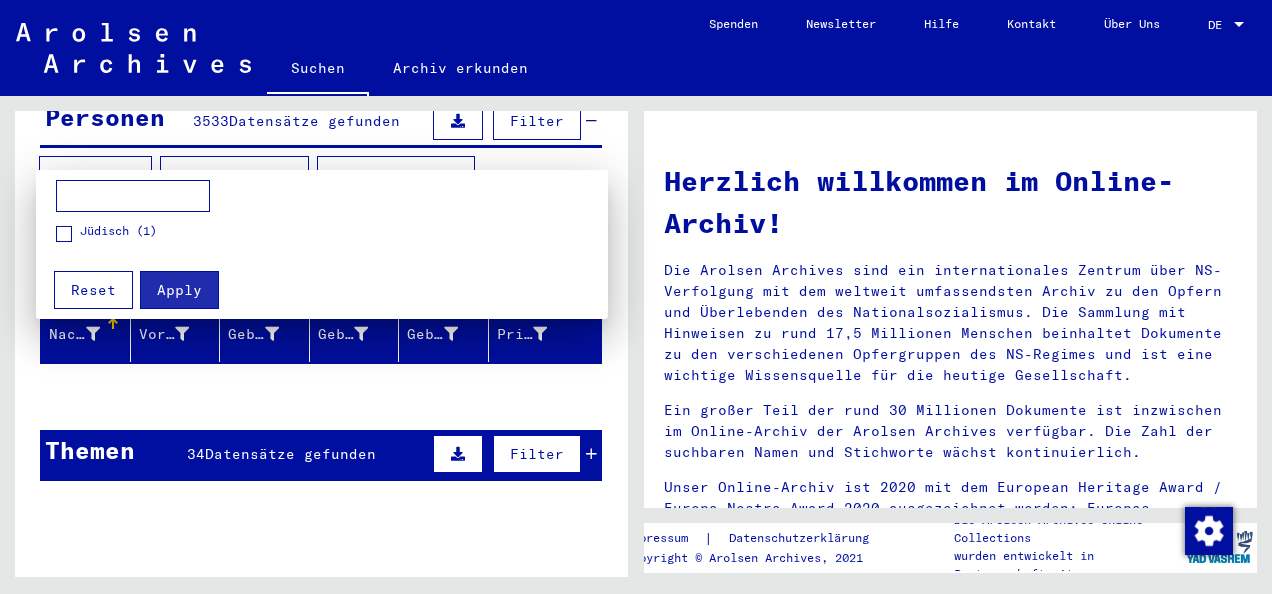 click at bounding box center (636, 297) 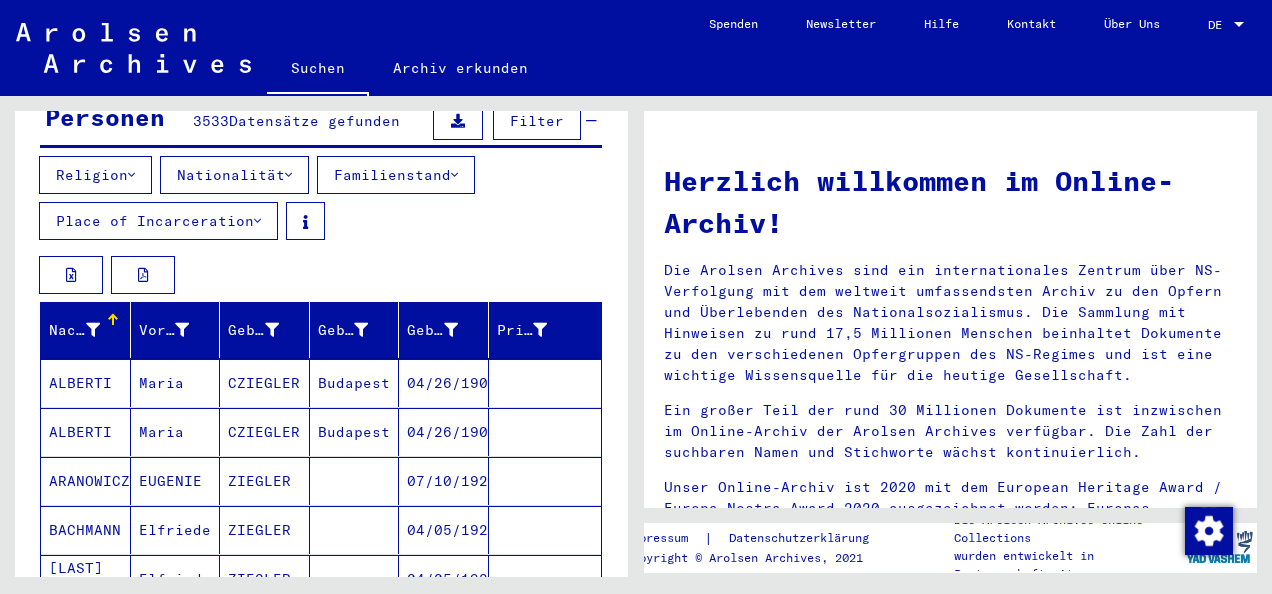 scroll, scrollTop: 121, scrollLeft: 0, axis: vertical 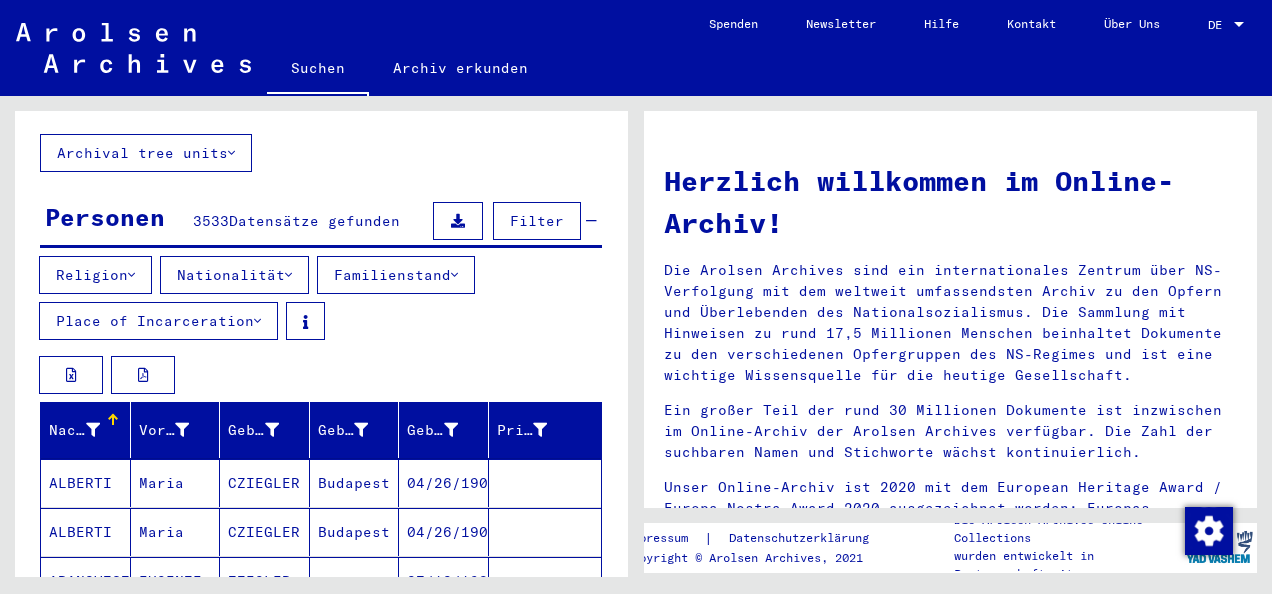 click on "Religion" at bounding box center [95, 275] 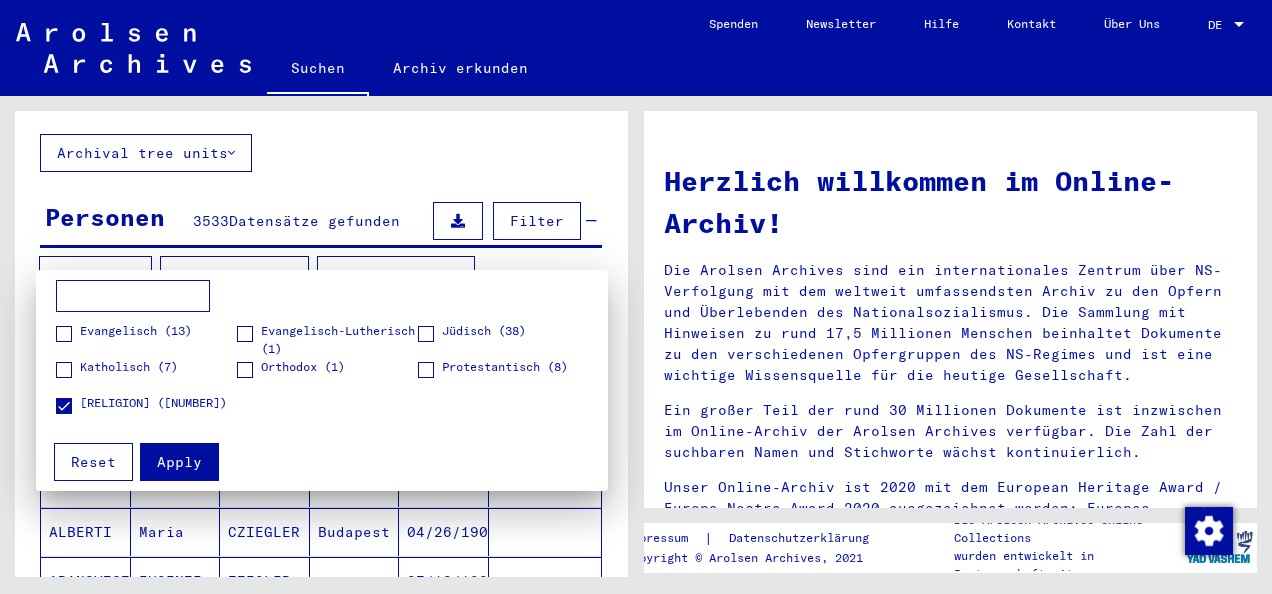 click on "Apply" at bounding box center [179, 462] 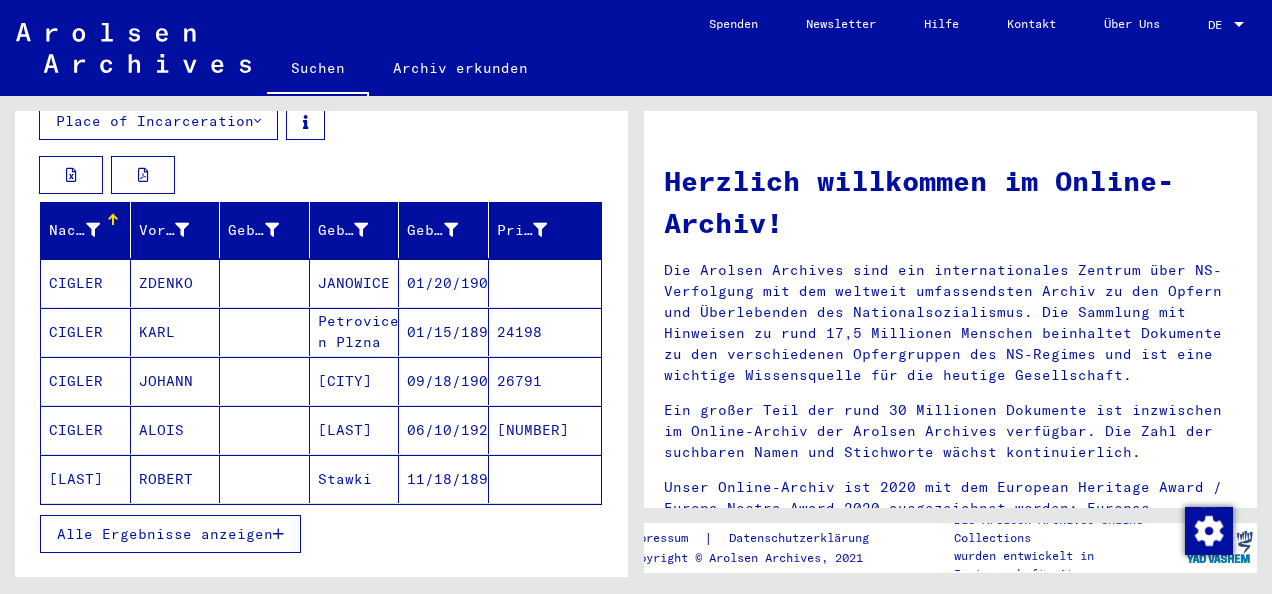 scroll, scrollTop: 521, scrollLeft: 0, axis: vertical 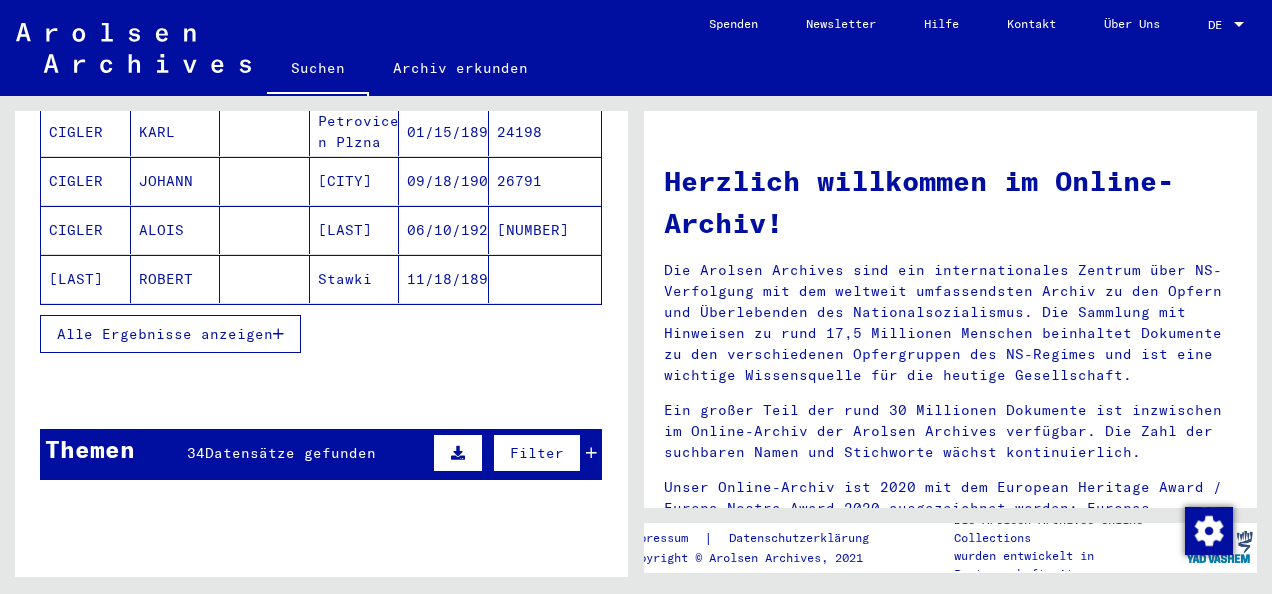 click on "Alle Ergebnisse anzeigen" at bounding box center (165, 334) 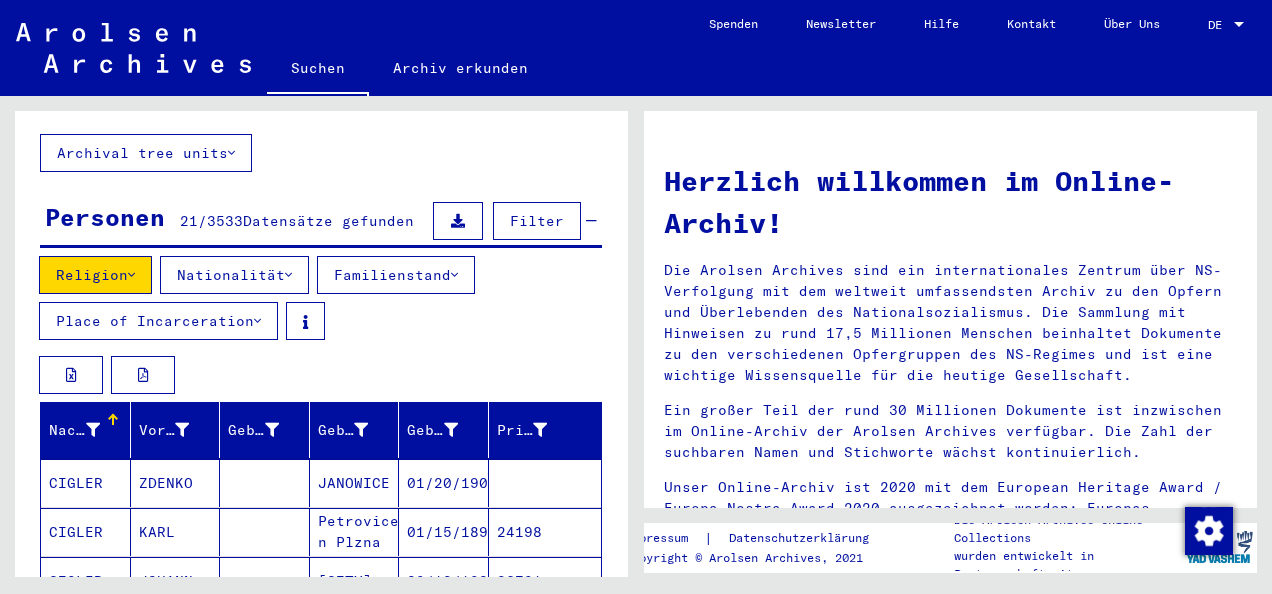 scroll, scrollTop: 21, scrollLeft: 0, axis: vertical 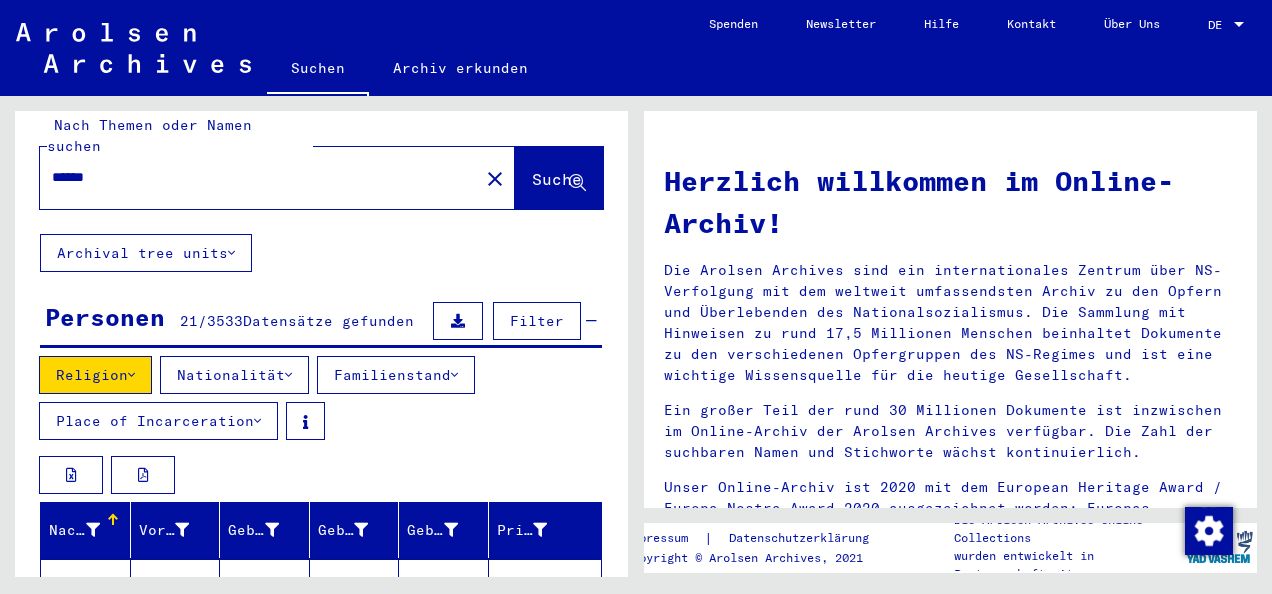 click on "Religion" at bounding box center (95, 375) 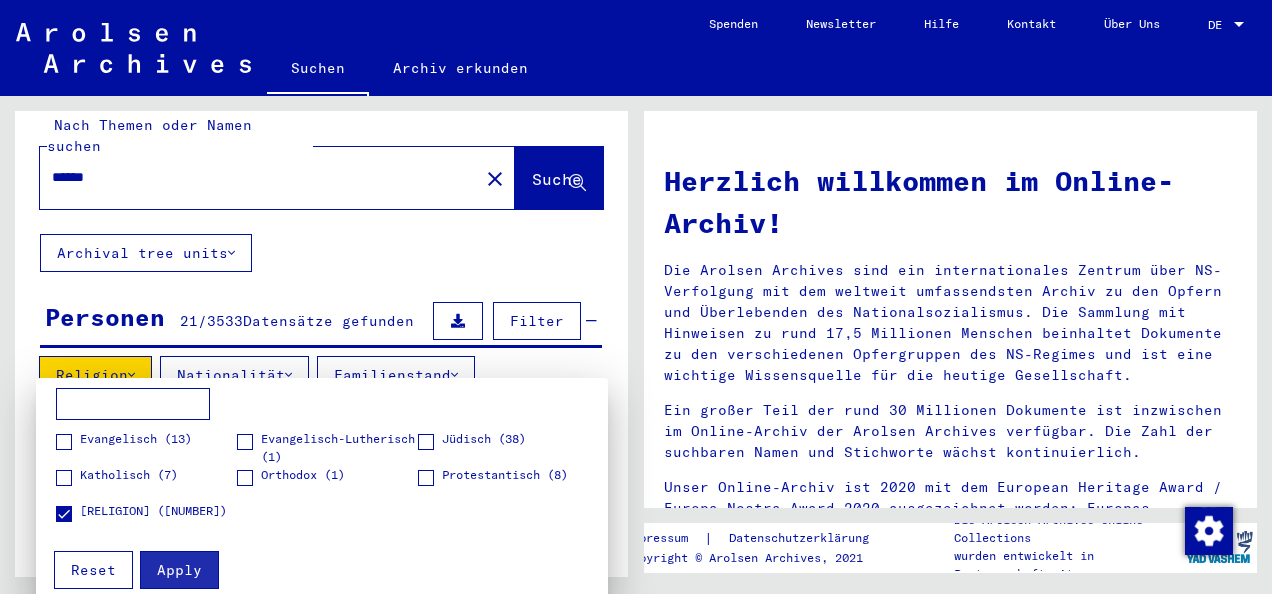 click on "Reset" at bounding box center (93, 570) 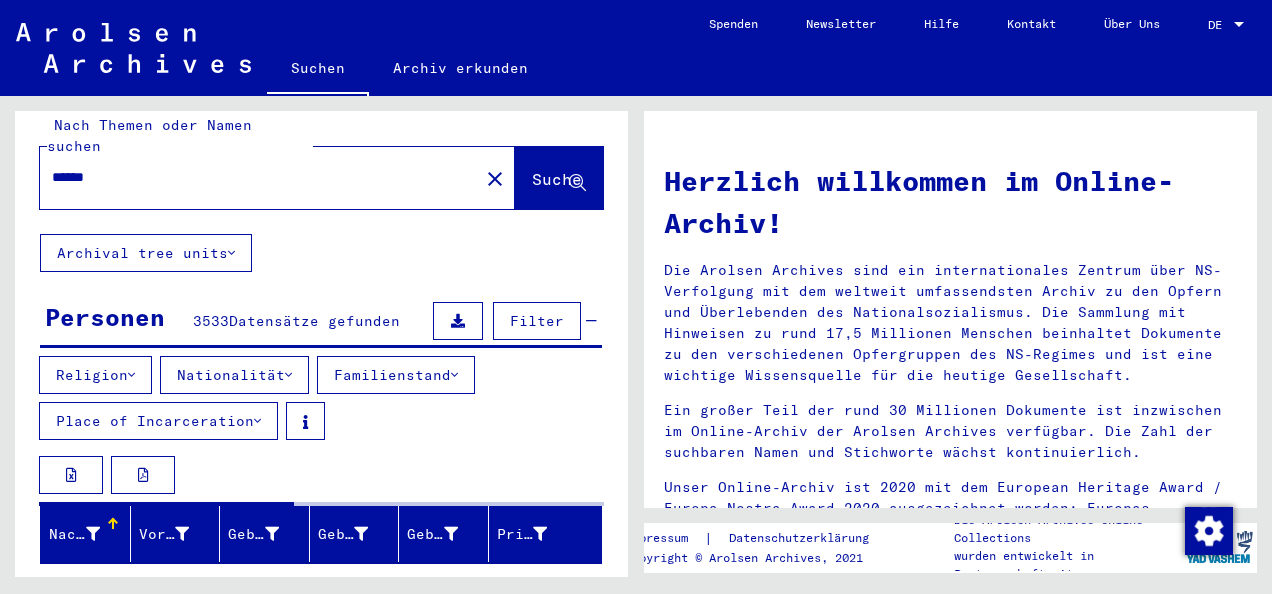 click on "Place of Incarceration" at bounding box center (158, 421) 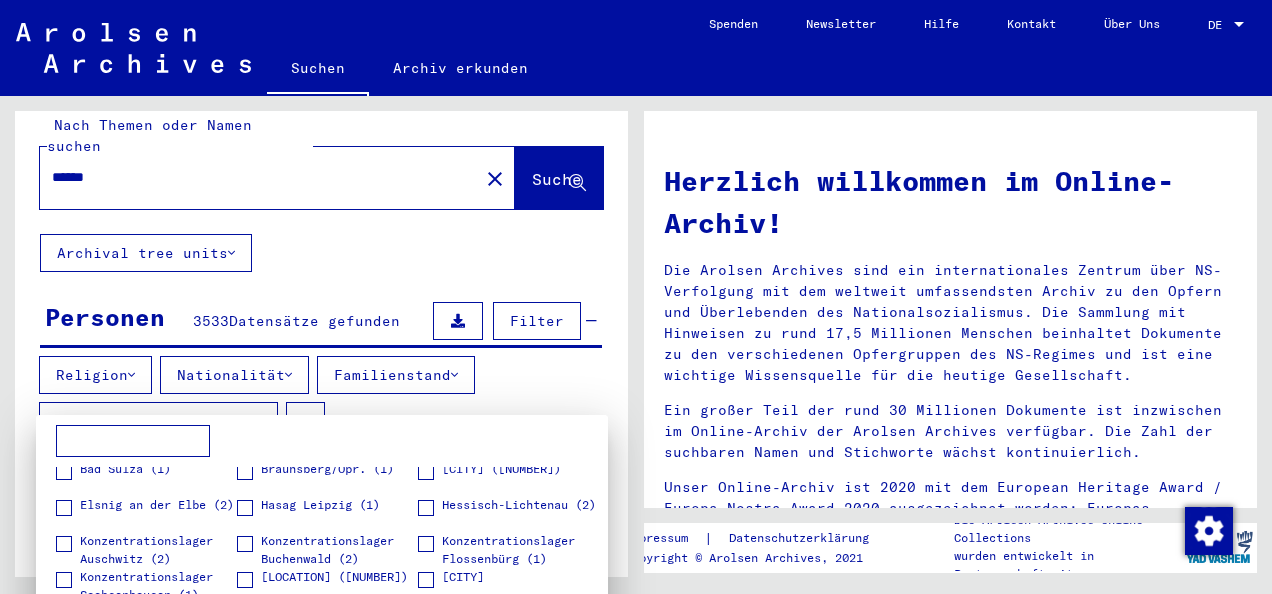 scroll, scrollTop: 64, scrollLeft: 0, axis: vertical 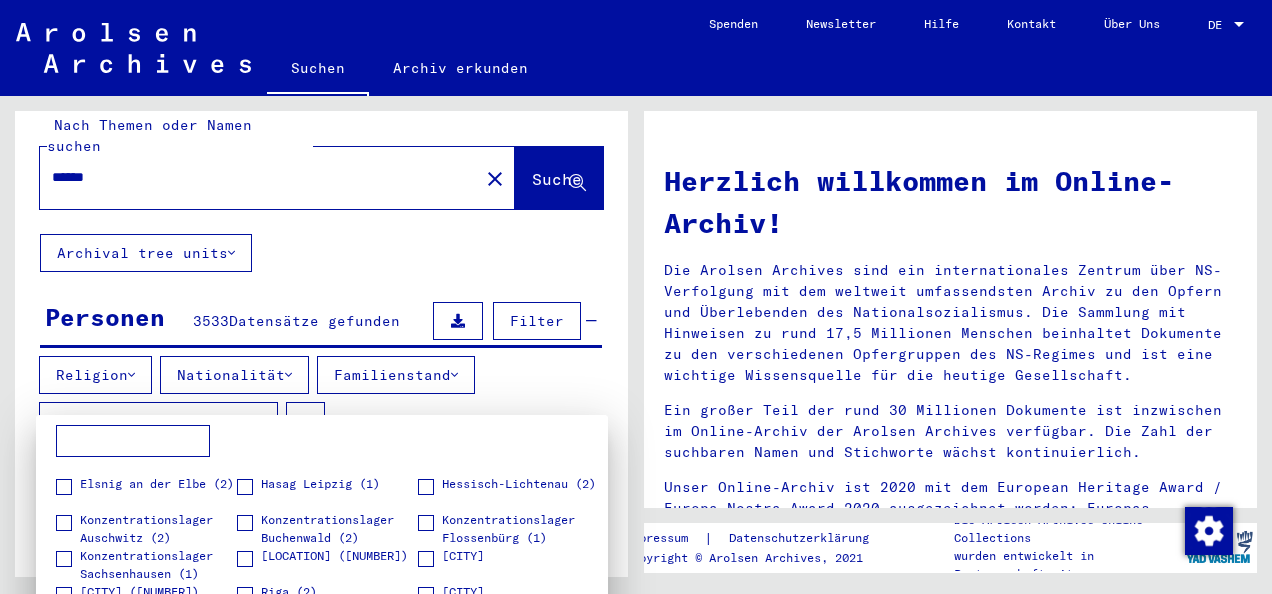 click at bounding box center [636, 297] 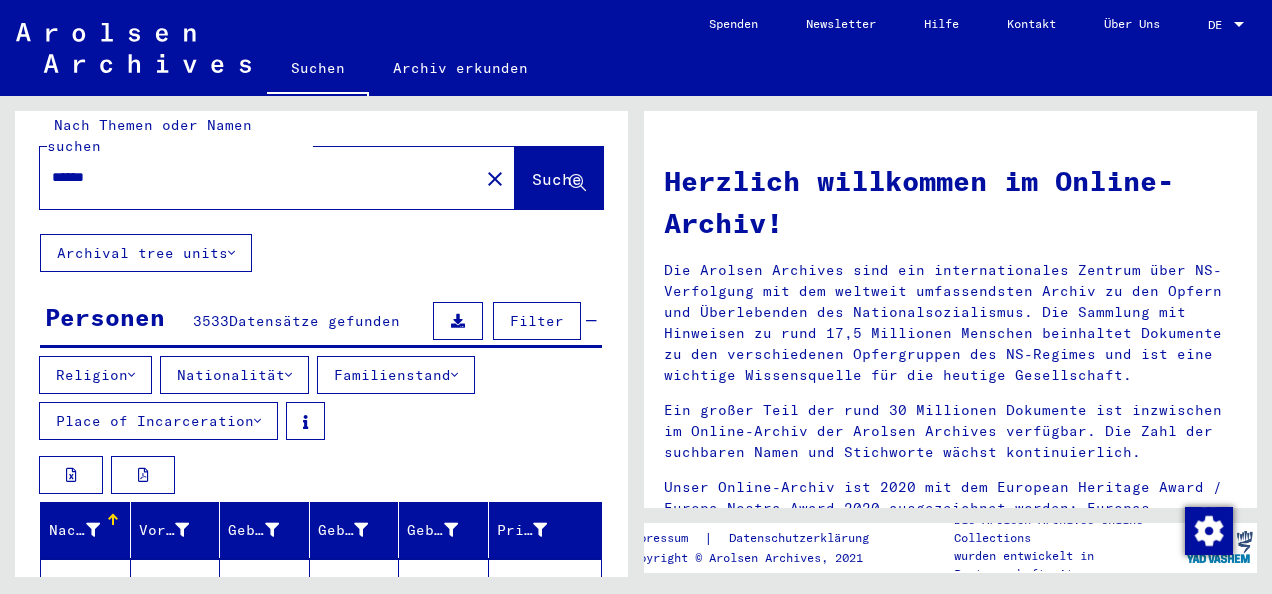 click on "Religion   Nationalität   Familienstand   Place of Incarceration" at bounding box center (321, 402) 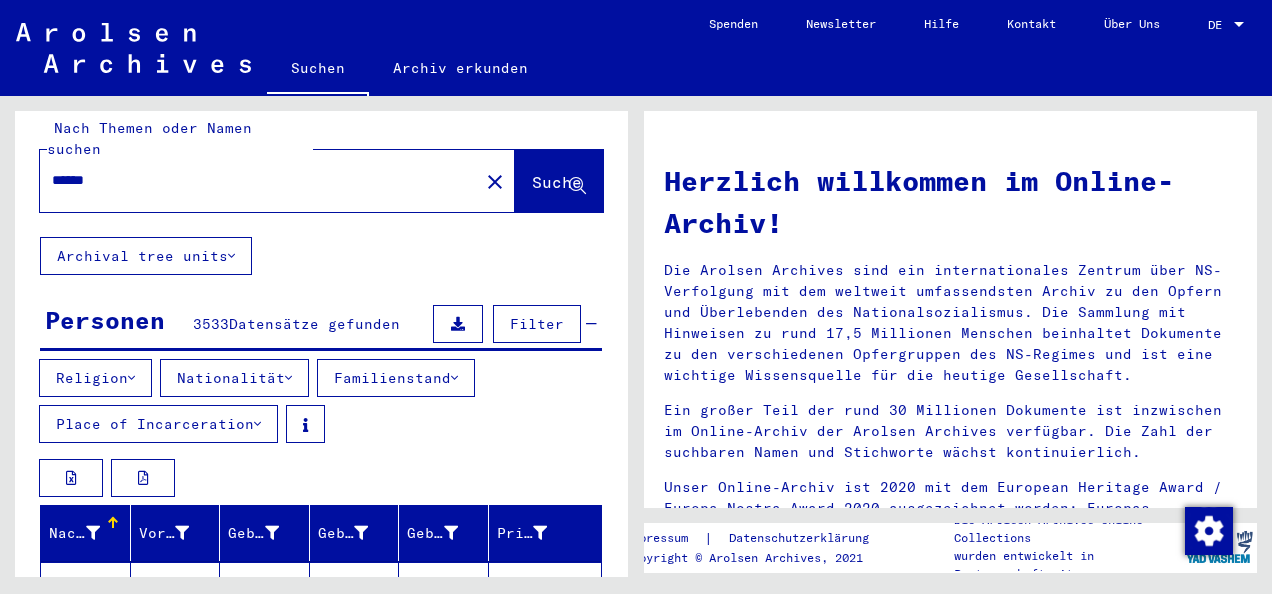 scroll, scrollTop: 0, scrollLeft: 0, axis: both 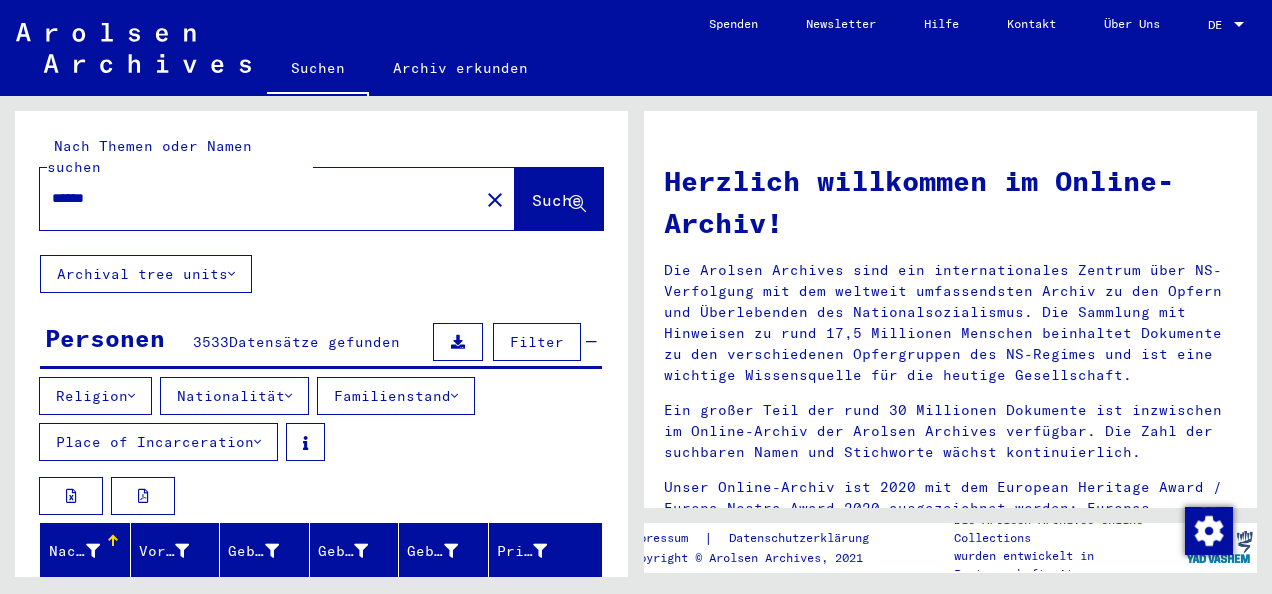 click on "******" at bounding box center (253, 198) 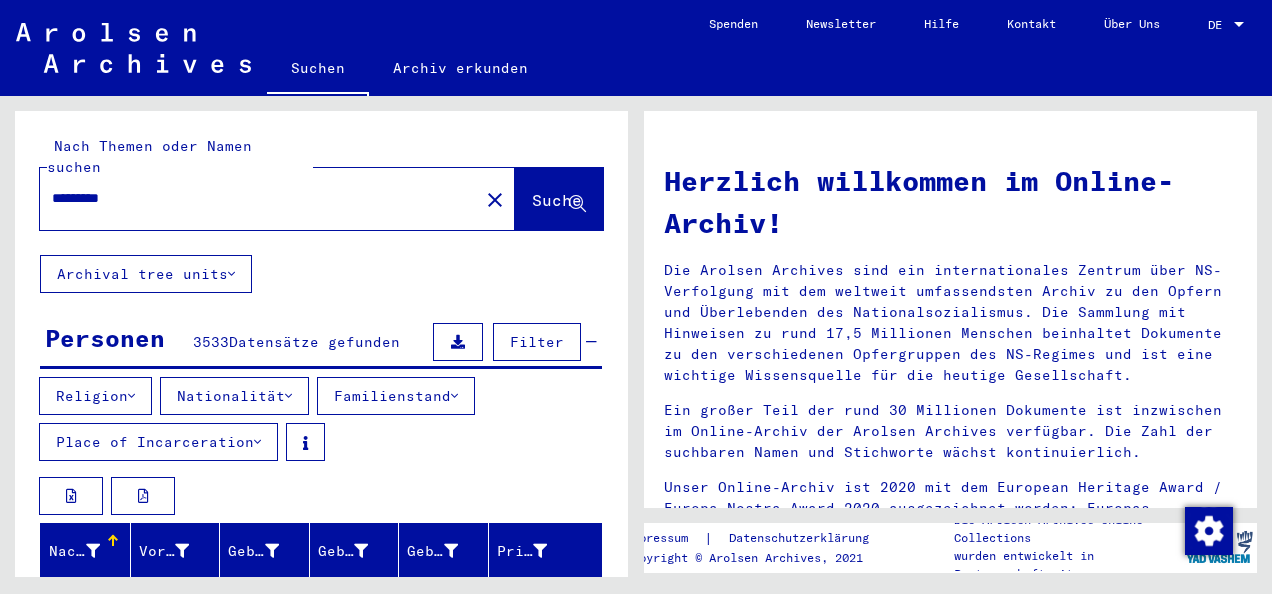 type on "*********" 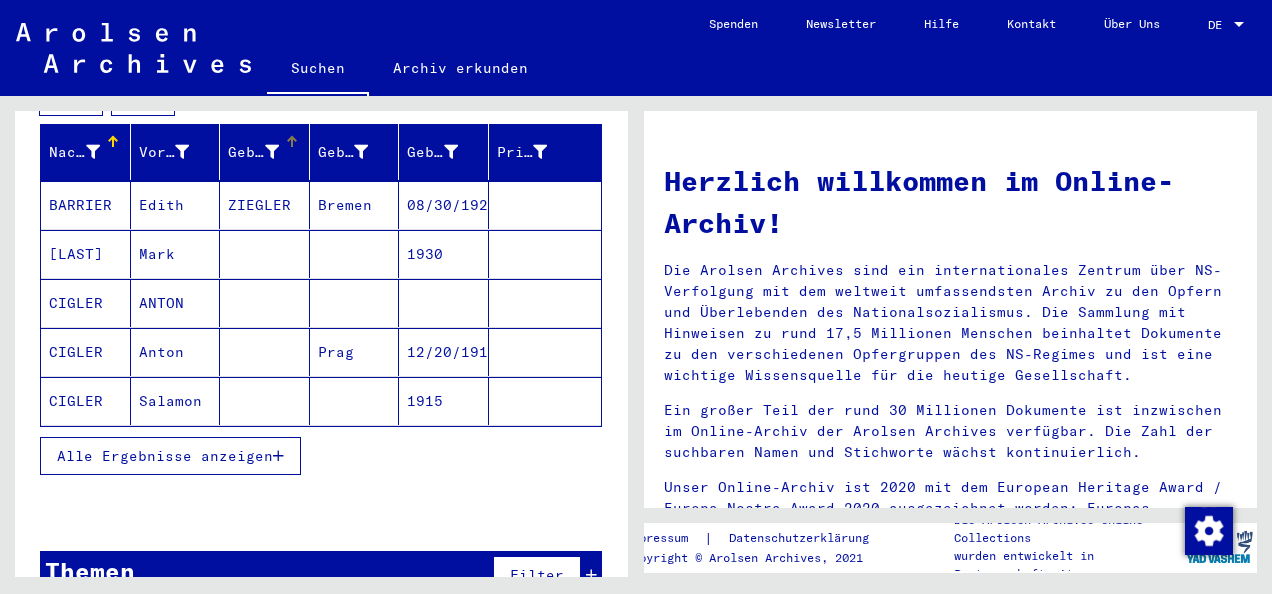 scroll, scrollTop: 400, scrollLeft: 0, axis: vertical 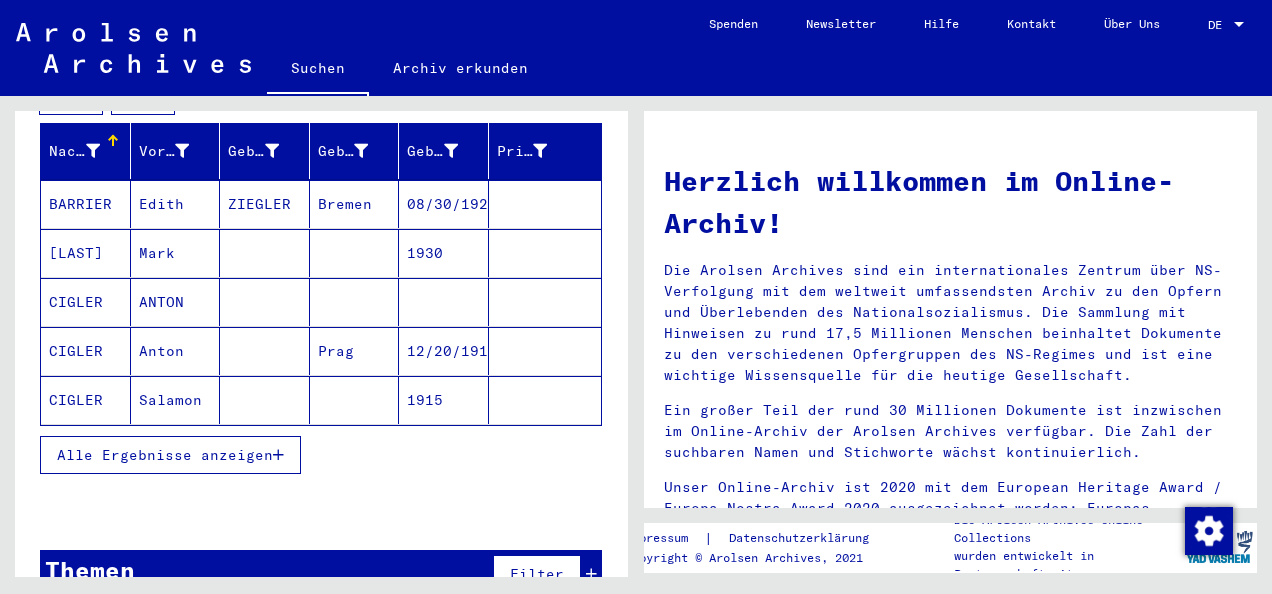 click on "Alle Ergebnisse anzeigen" at bounding box center [165, 455] 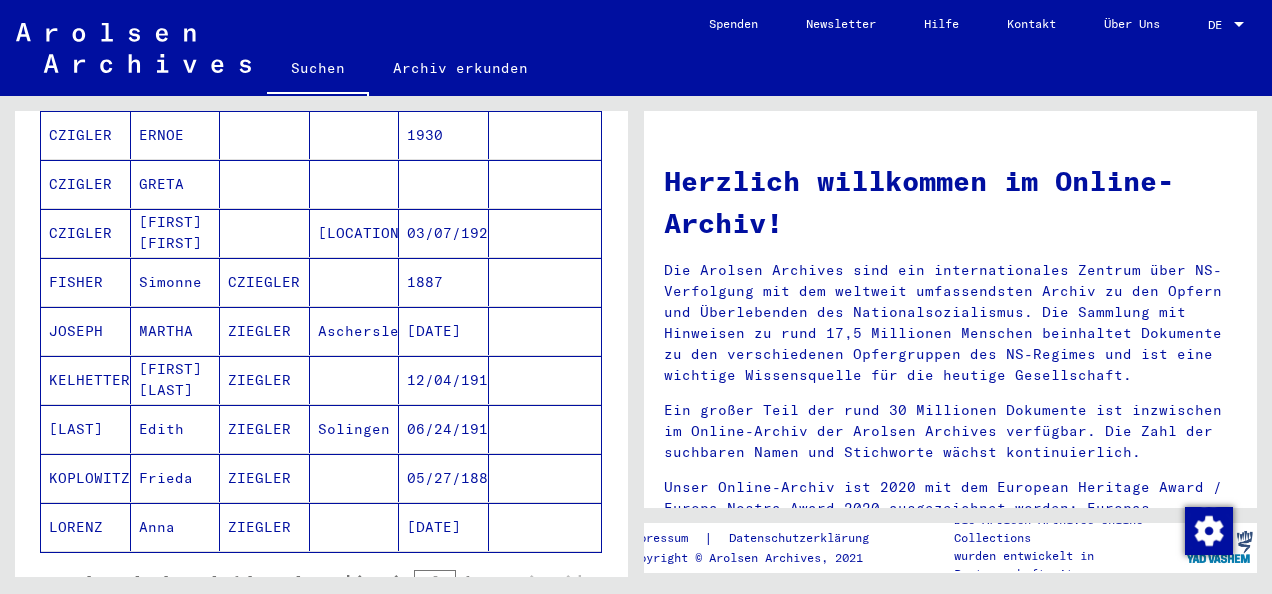 scroll, scrollTop: 1300, scrollLeft: 0, axis: vertical 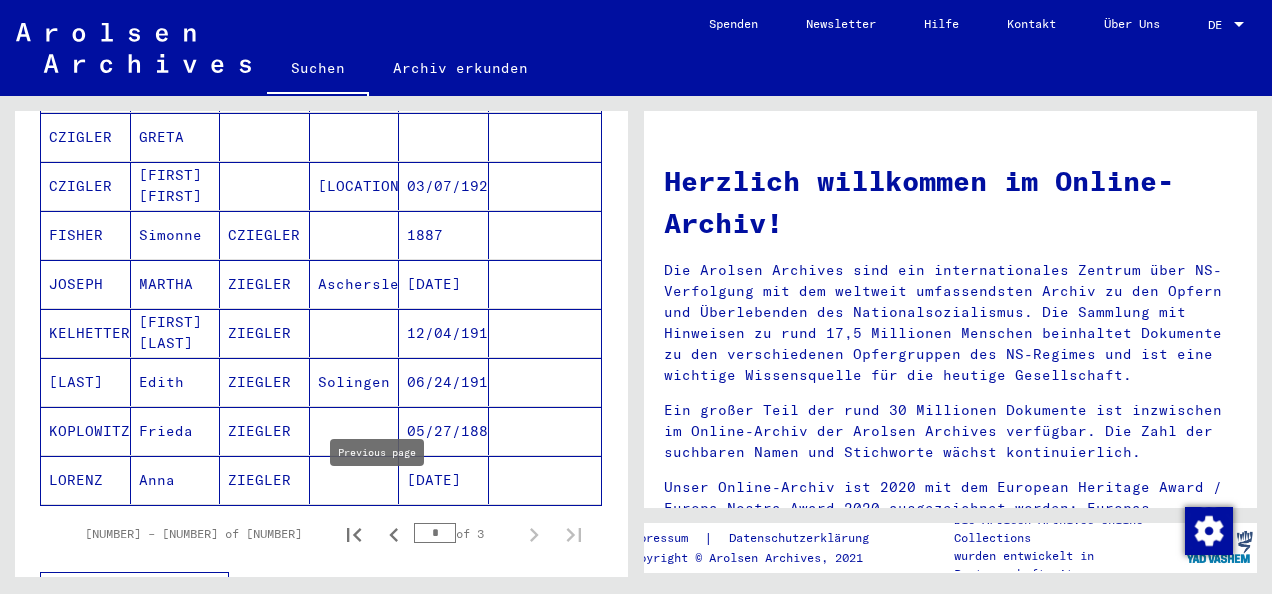 click 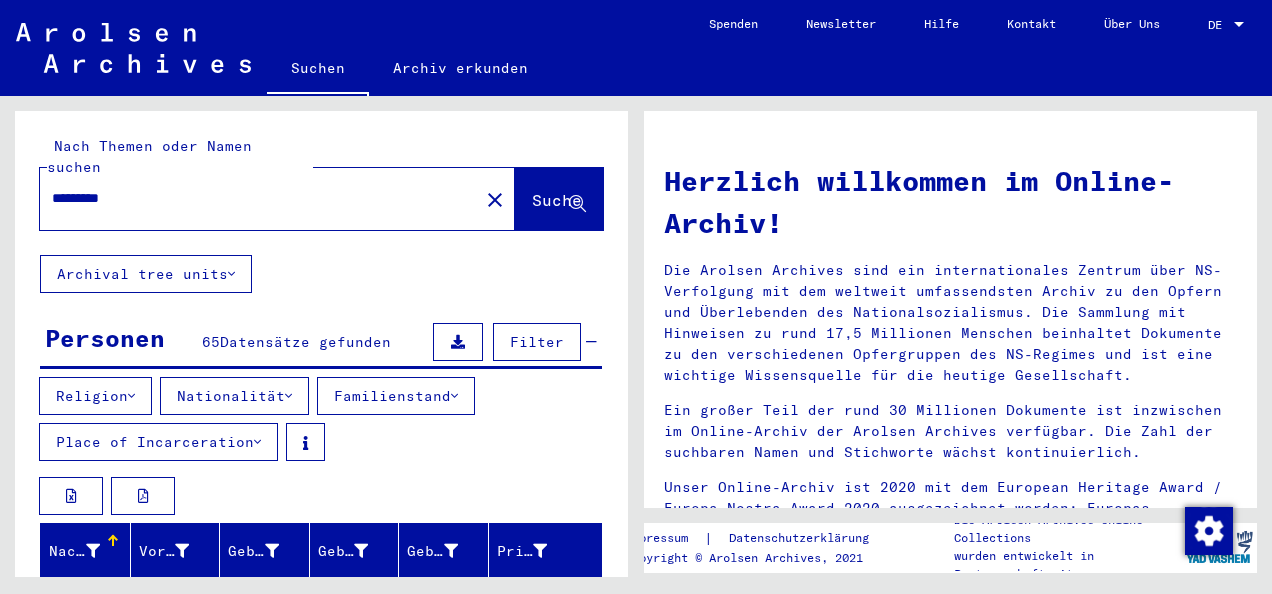 scroll, scrollTop: 171, scrollLeft: 0, axis: vertical 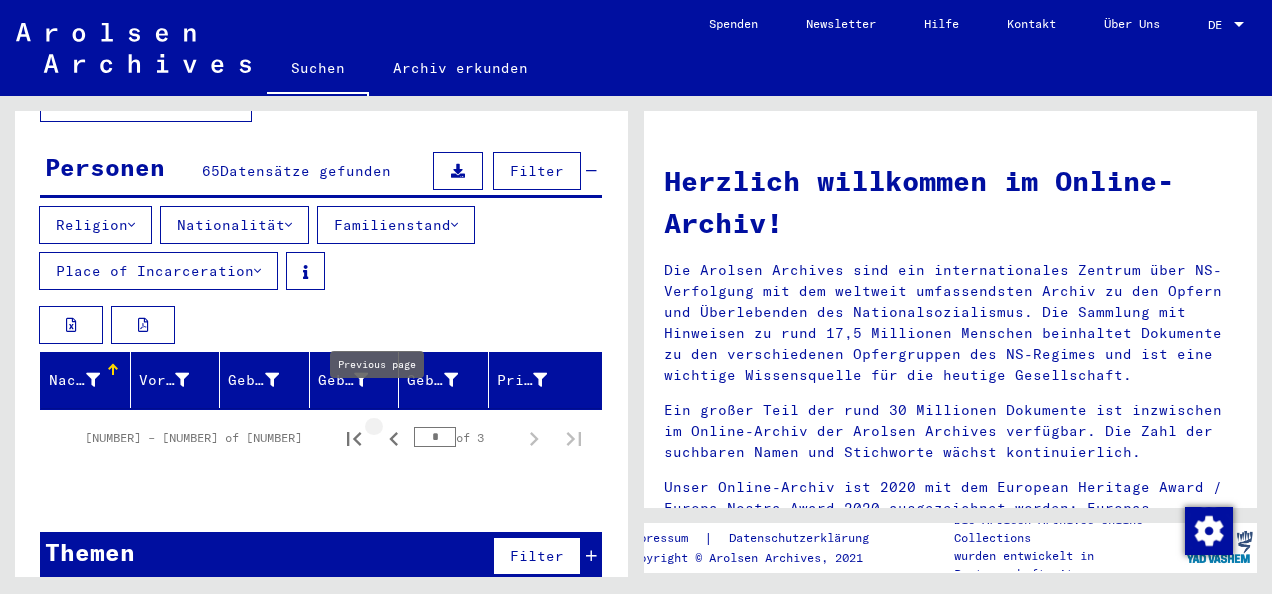 click 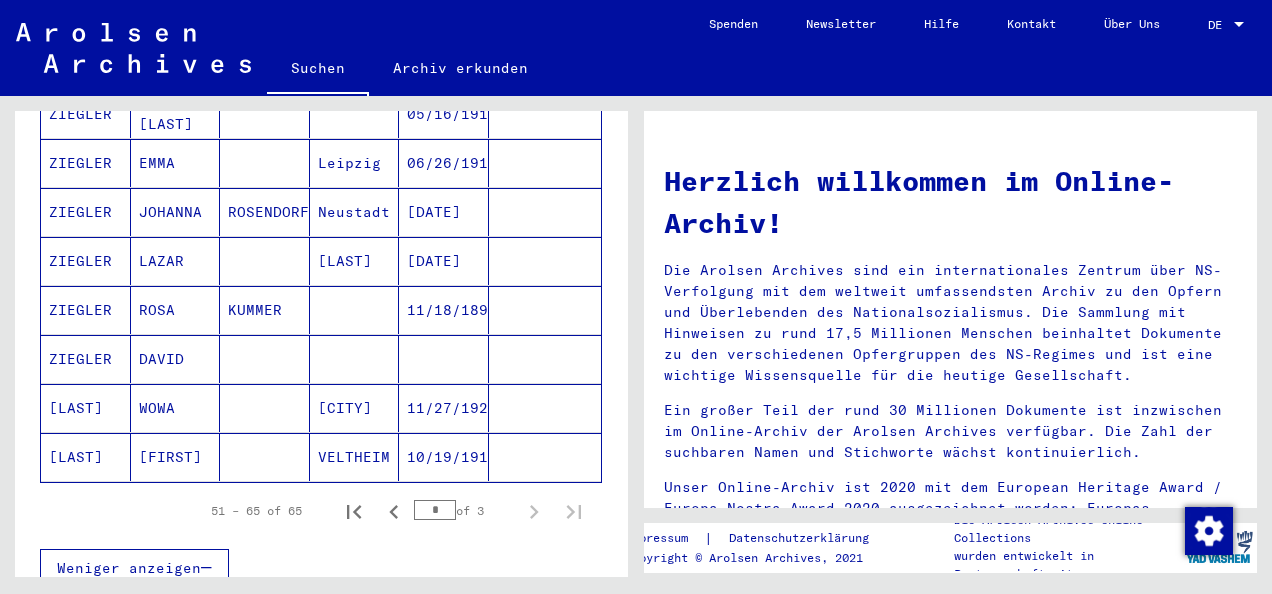 scroll, scrollTop: 871, scrollLeft: 0, axis: vertical 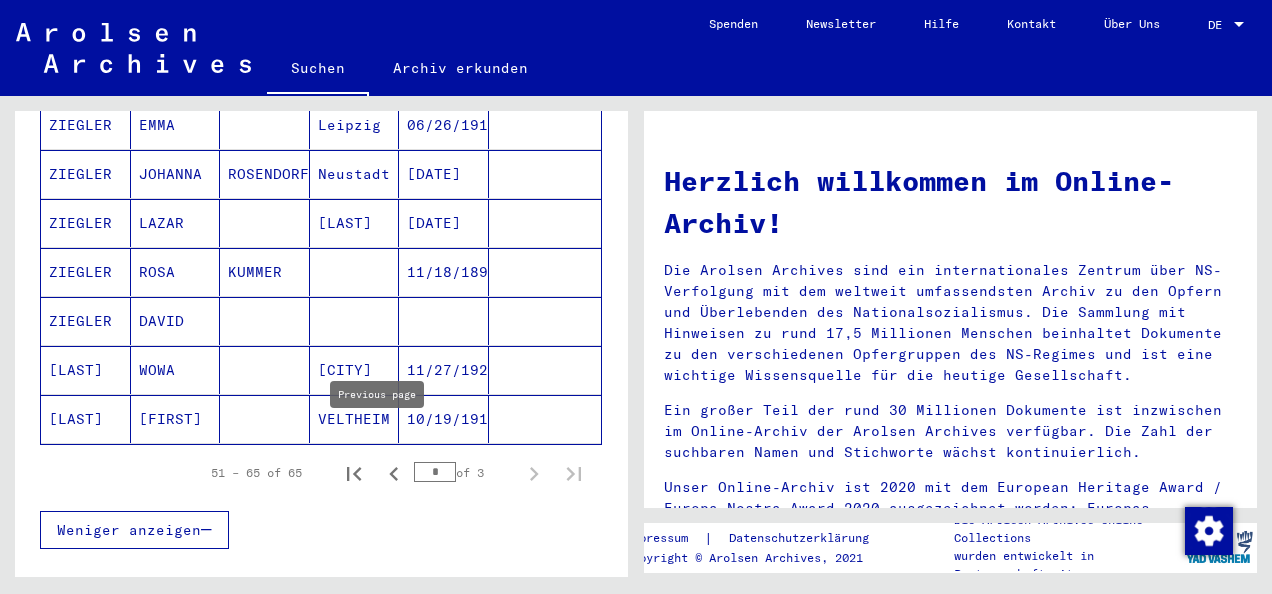 click 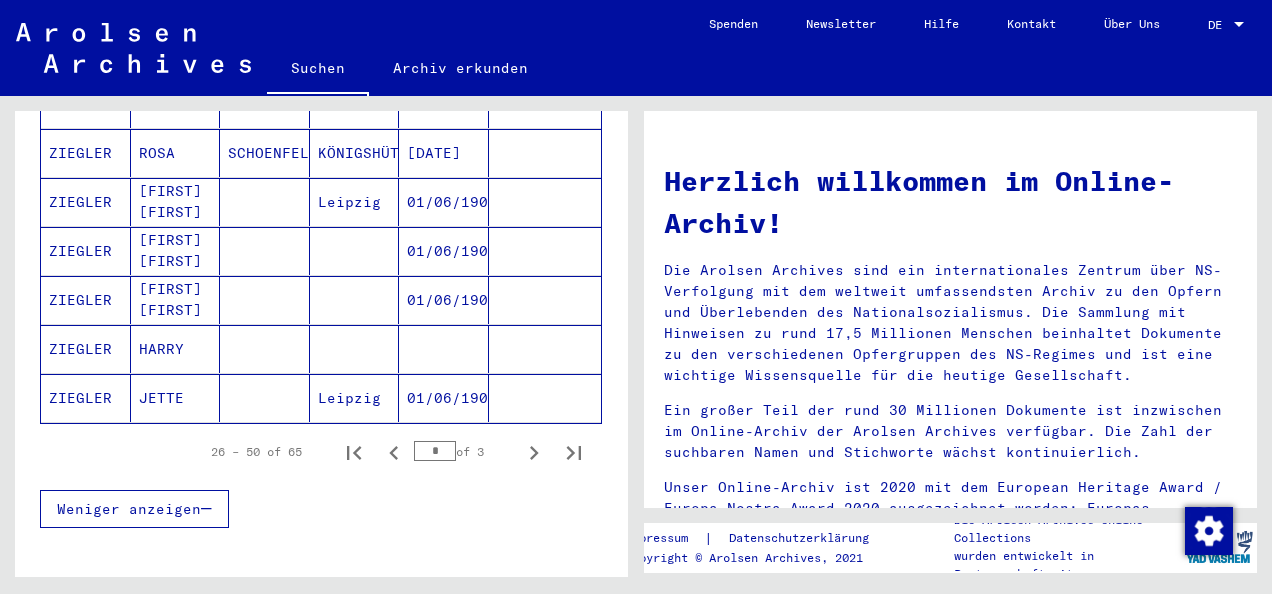 scroll, scrollTop: 1445, scrollLeft: 0, axis: vertical 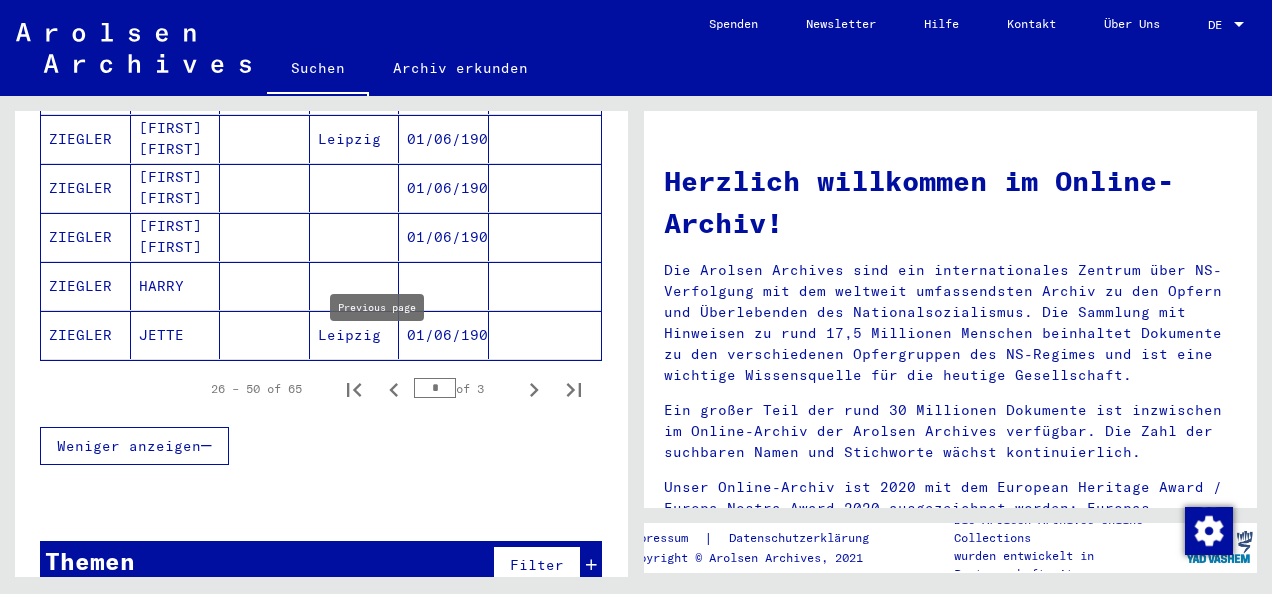 click 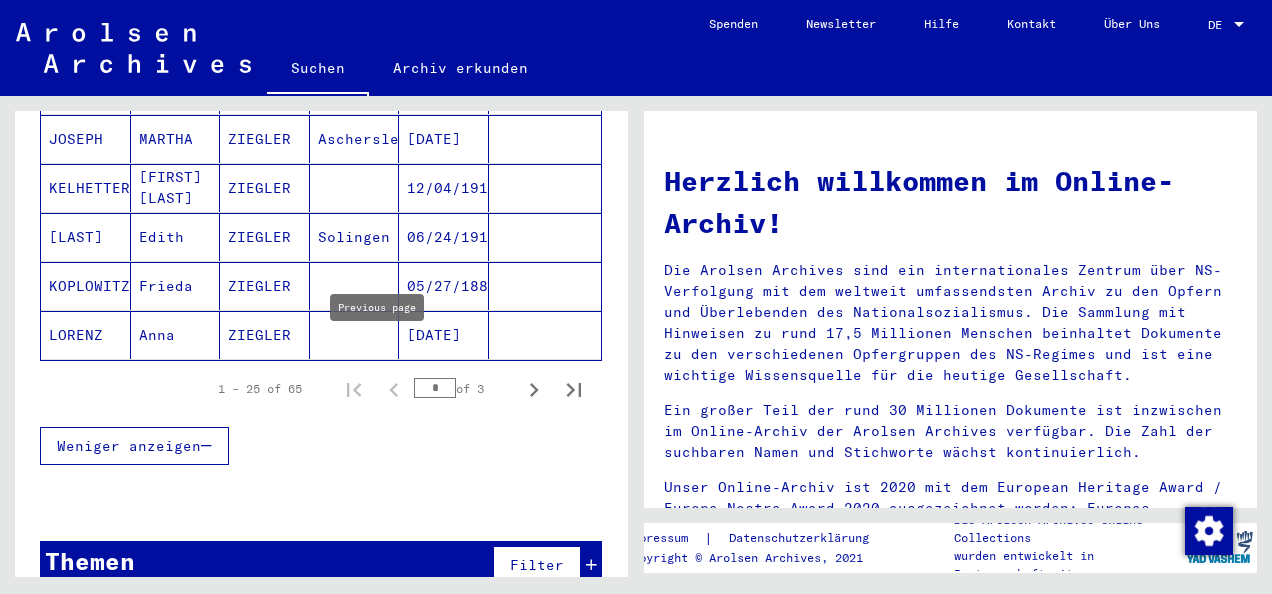 type on "*" 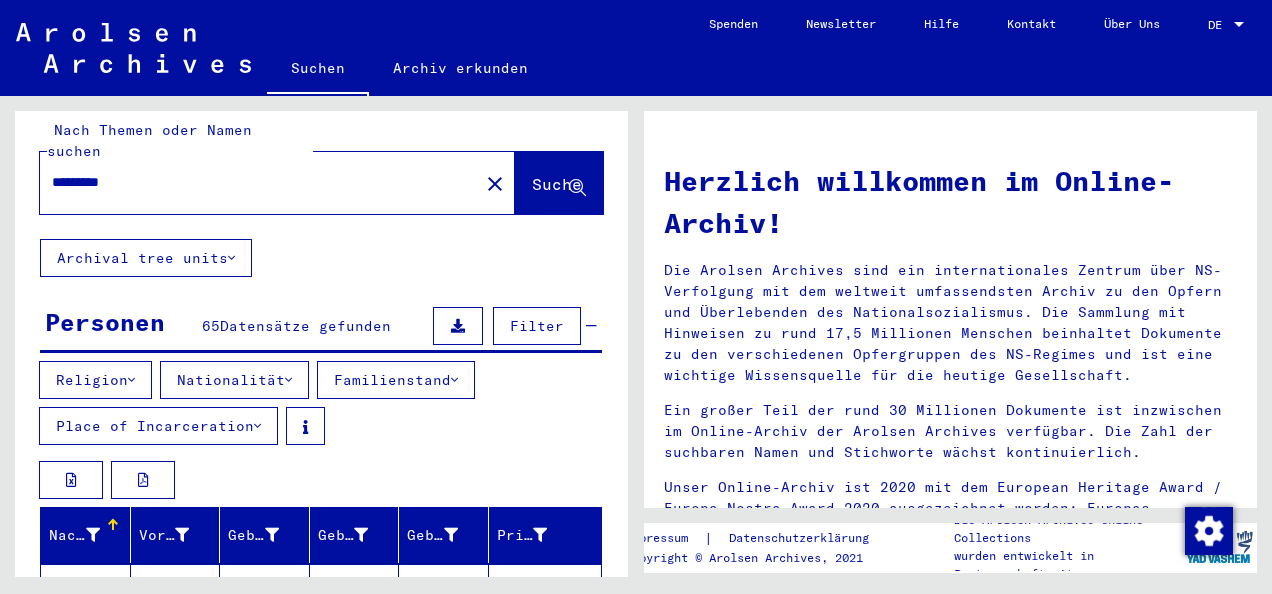 scroll, scrollTop: 0, scrollLeft: 0, axis: both 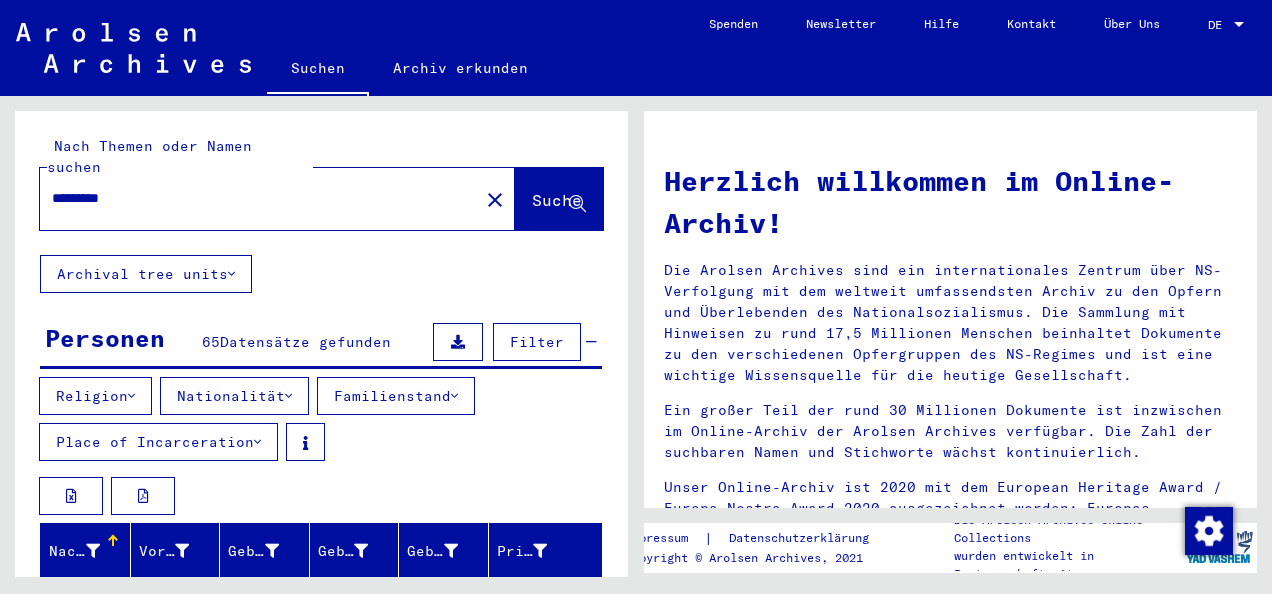 click on "*********" at bounding box center [253, 198] 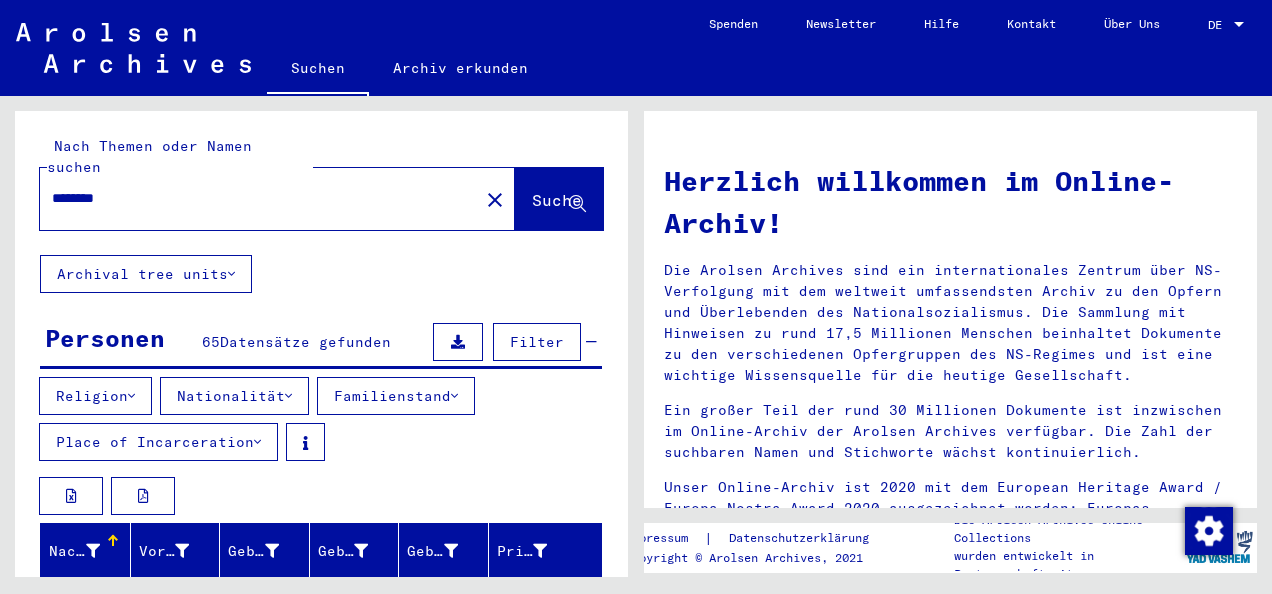 type on "********" 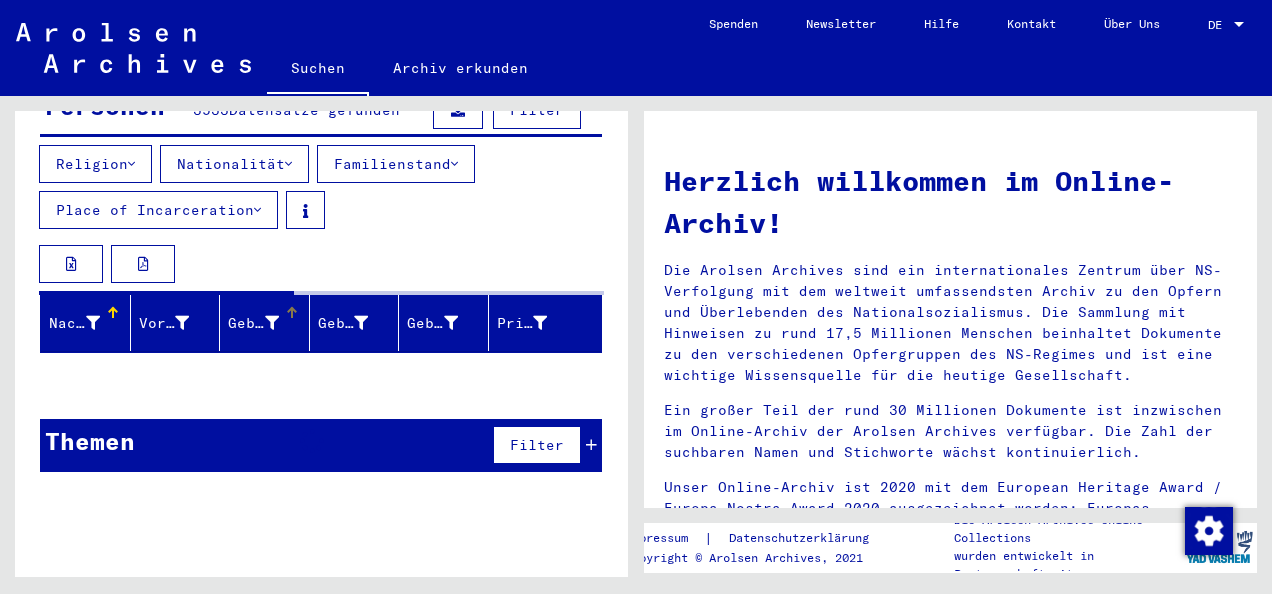 scroll, scrollTop: 232, scrollLeft: 0, axis: vertical 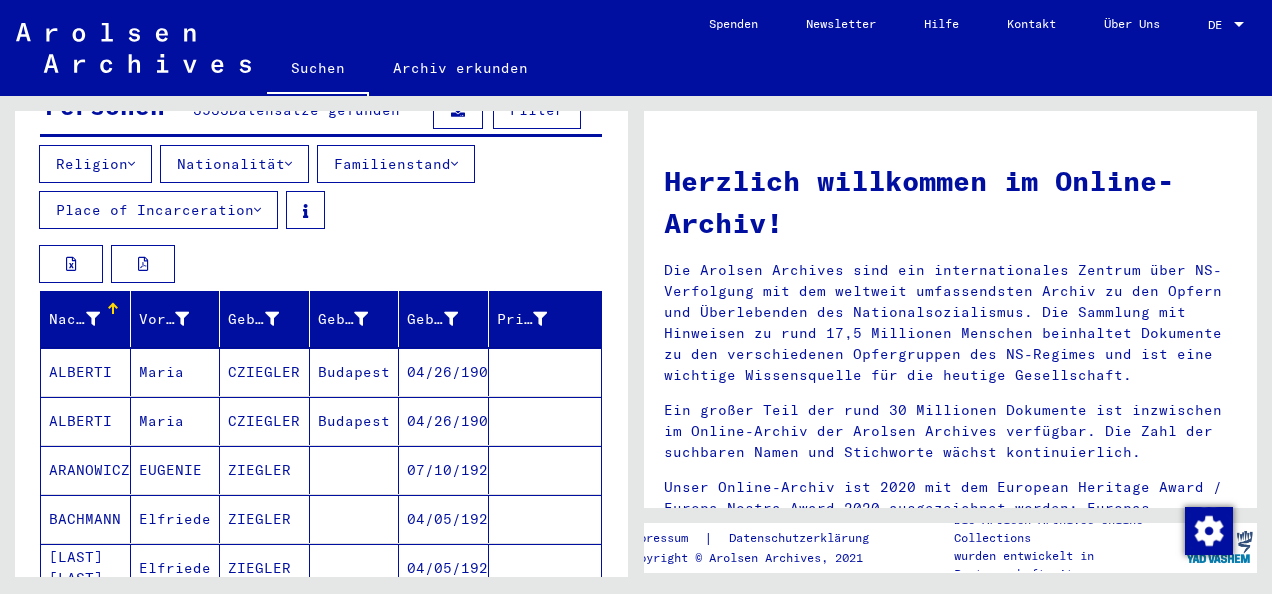 click on "Vorname" at bounding box center [164, 319] 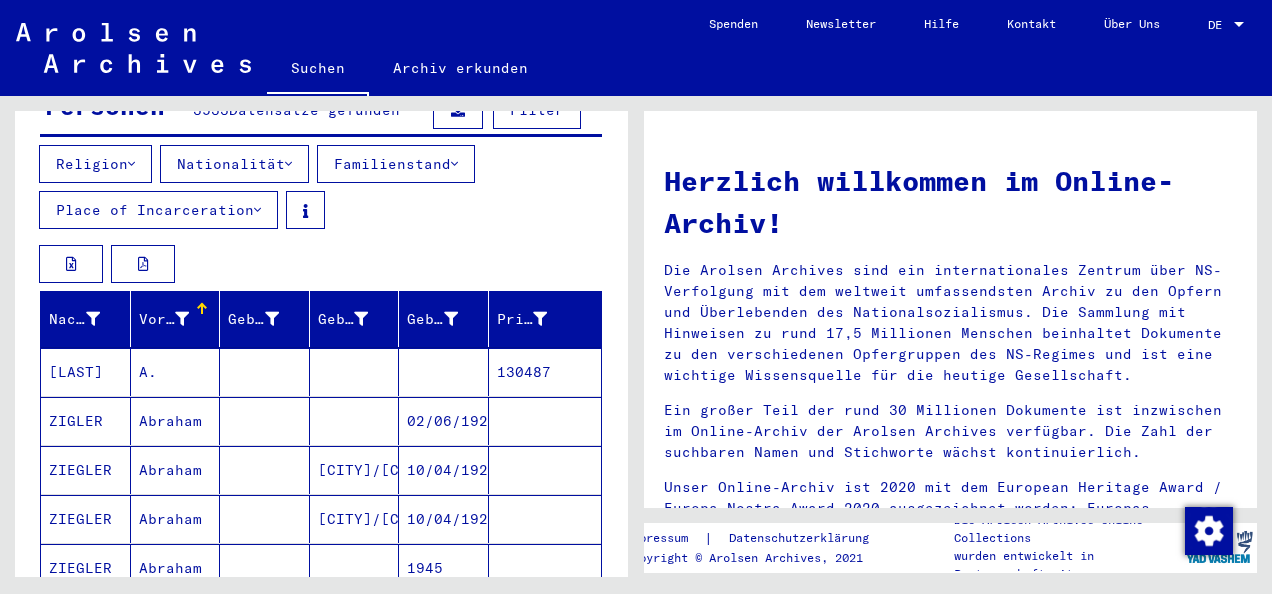 scroll, scrollTop: 432, scrollLeft: 0, axis: vertical 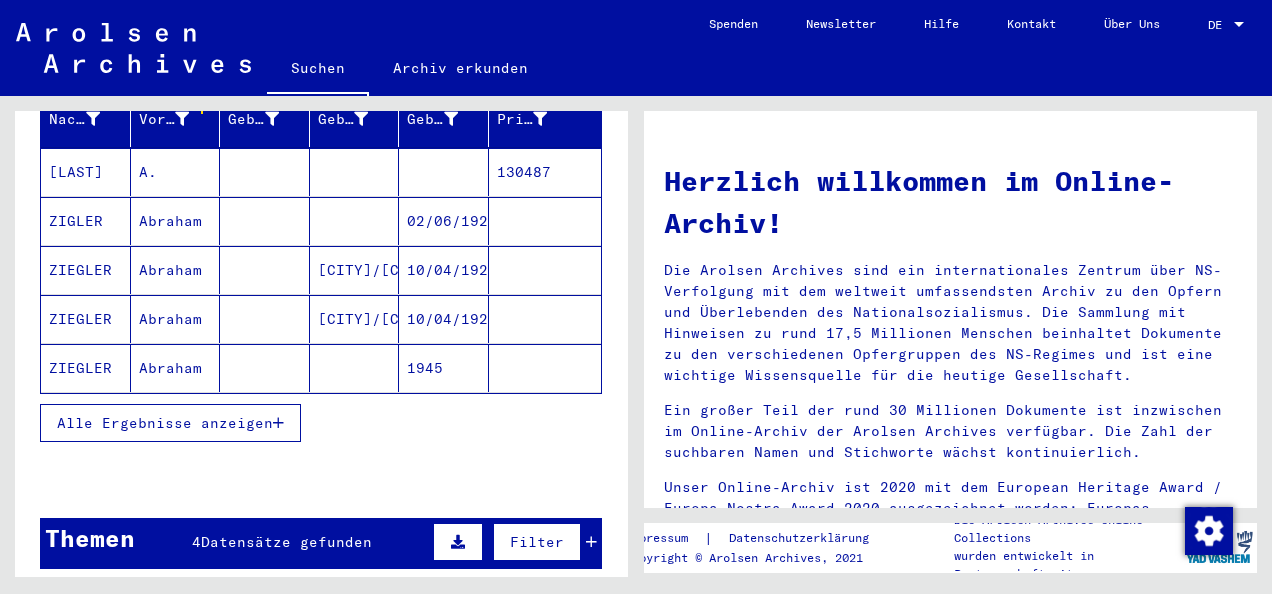 click on "Alle Ergebnisse anzeigen" at bounding box center (165, 423) 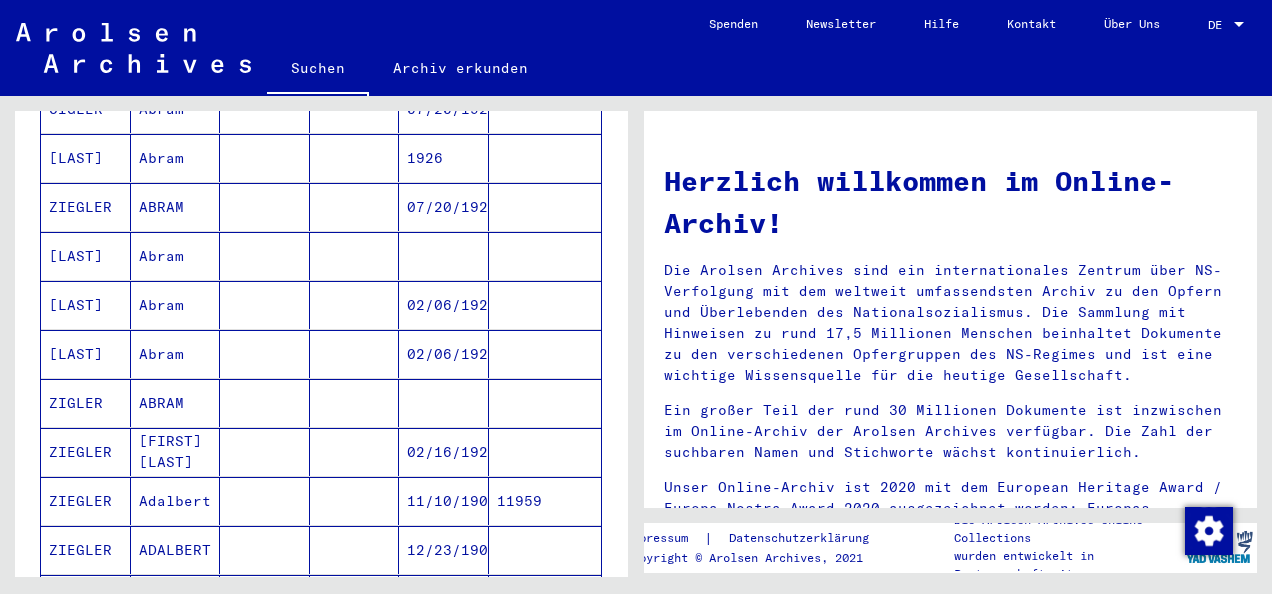 scroll, scrollTop: 1532, scrollLeft: 0, axis: vertical 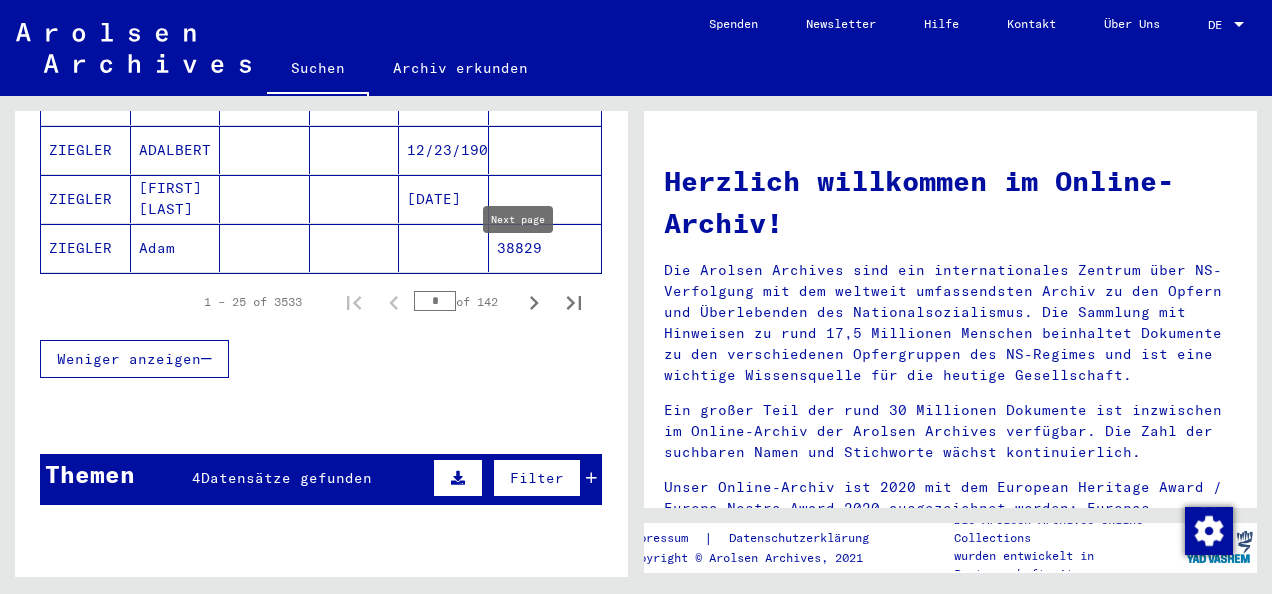 click 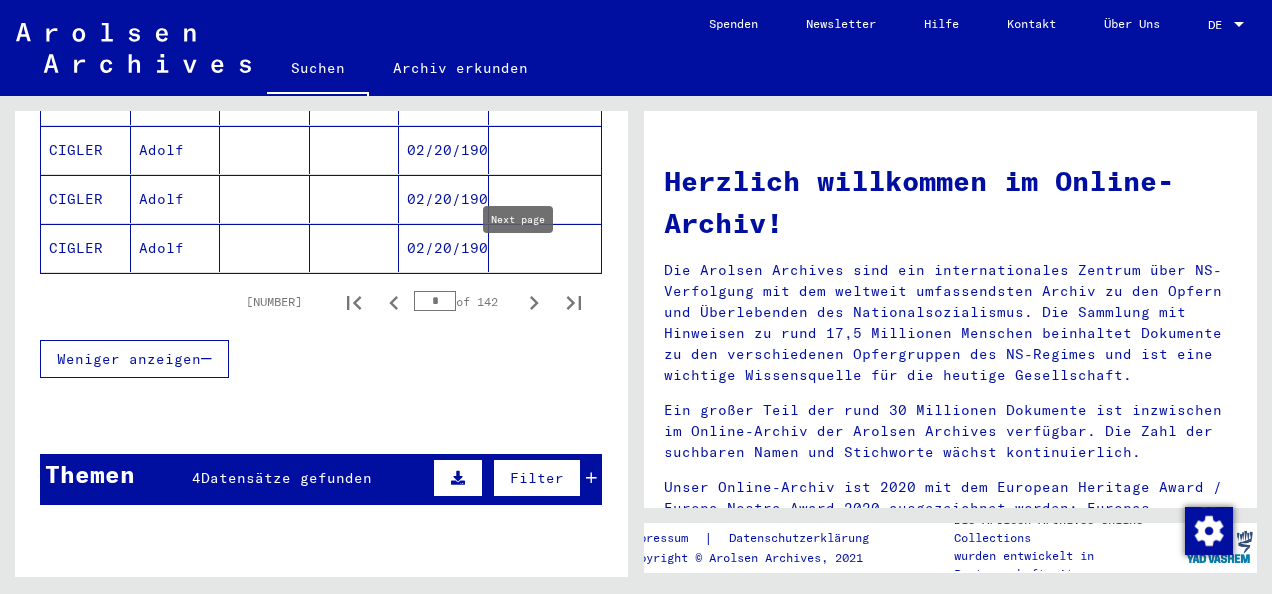 click 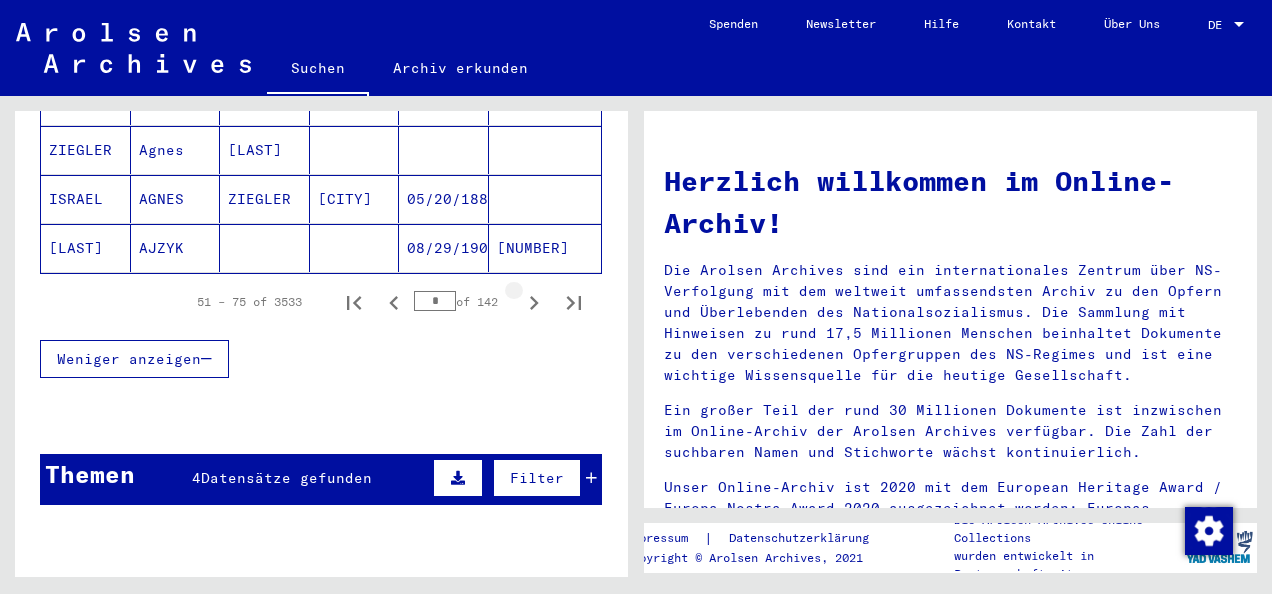 click 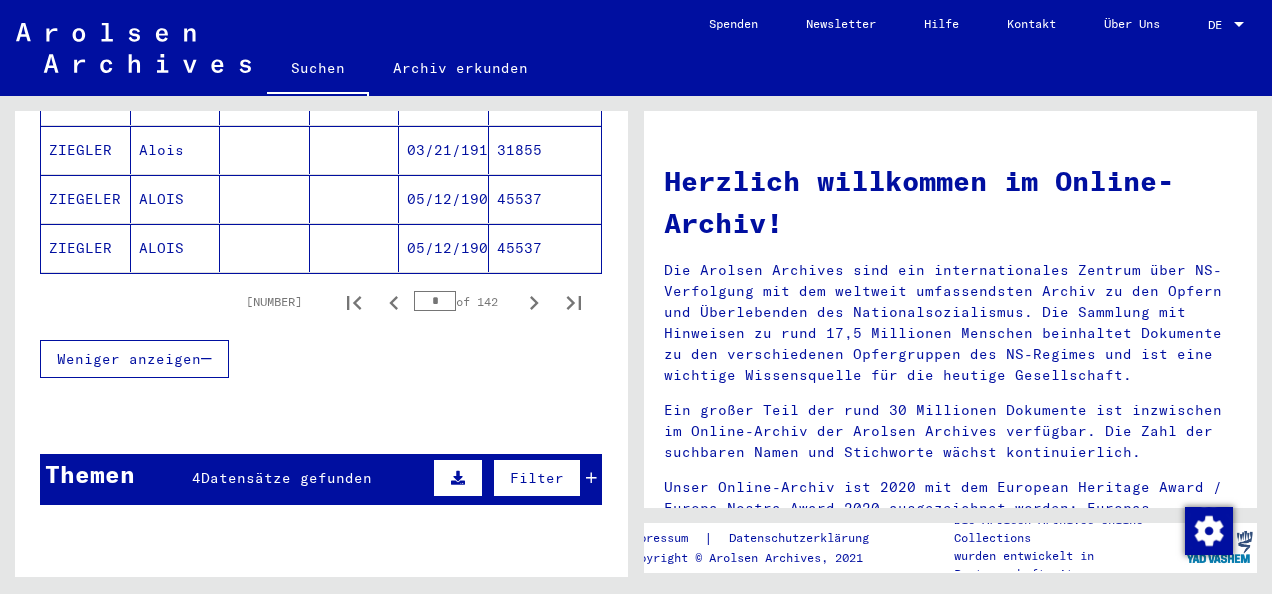 click 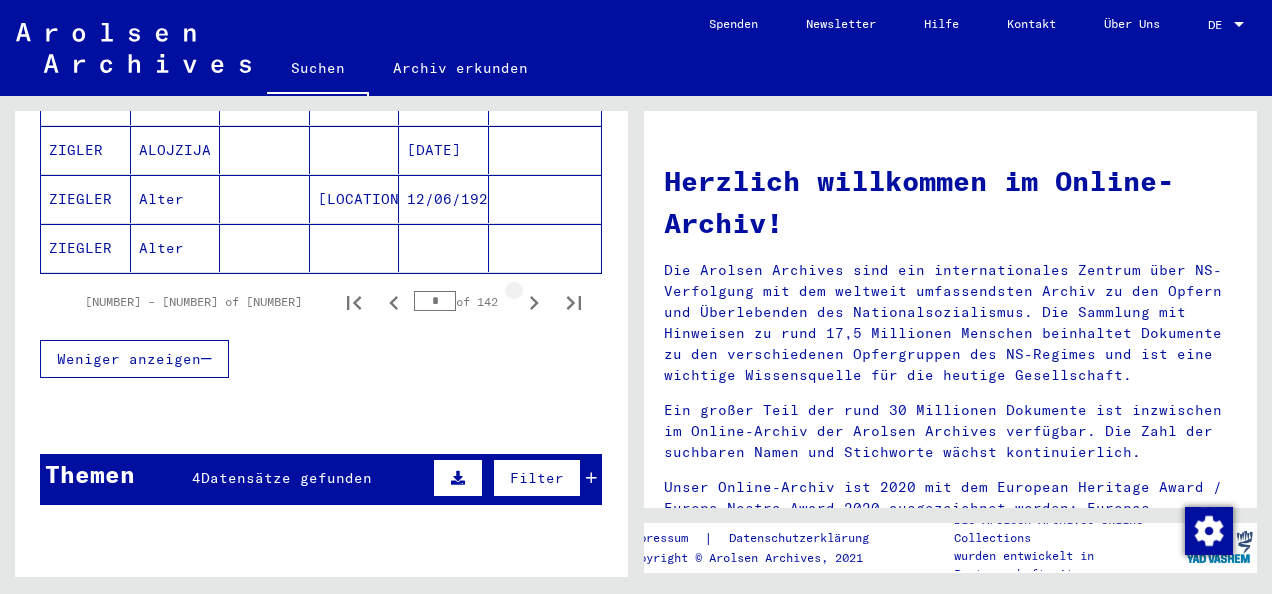 click 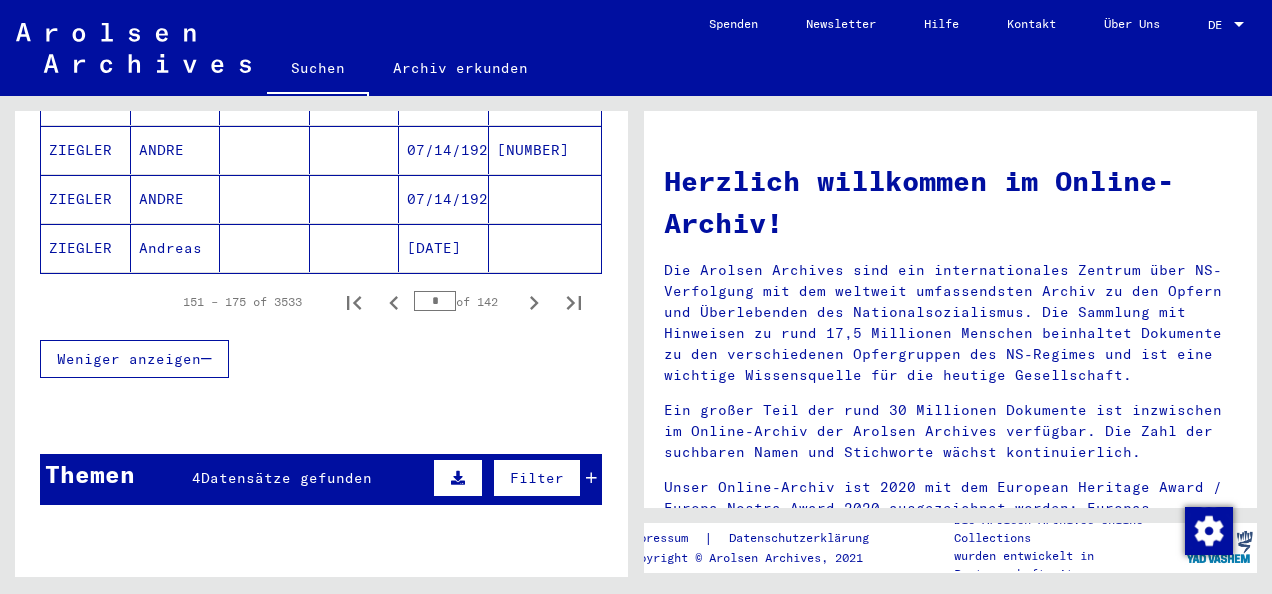 click 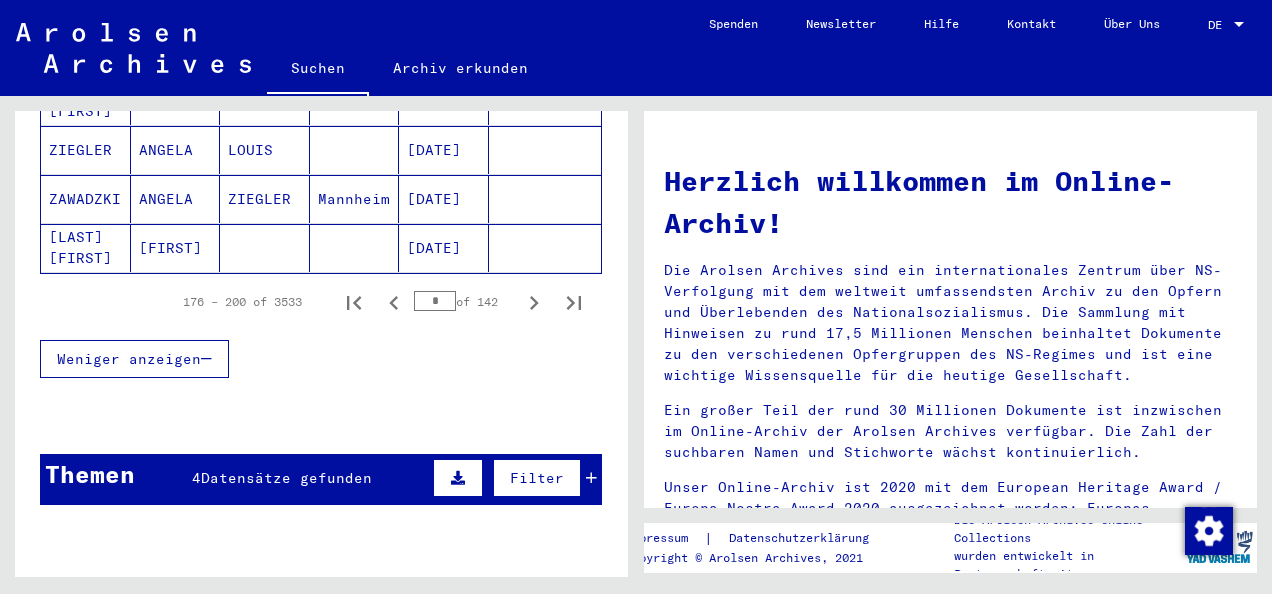click 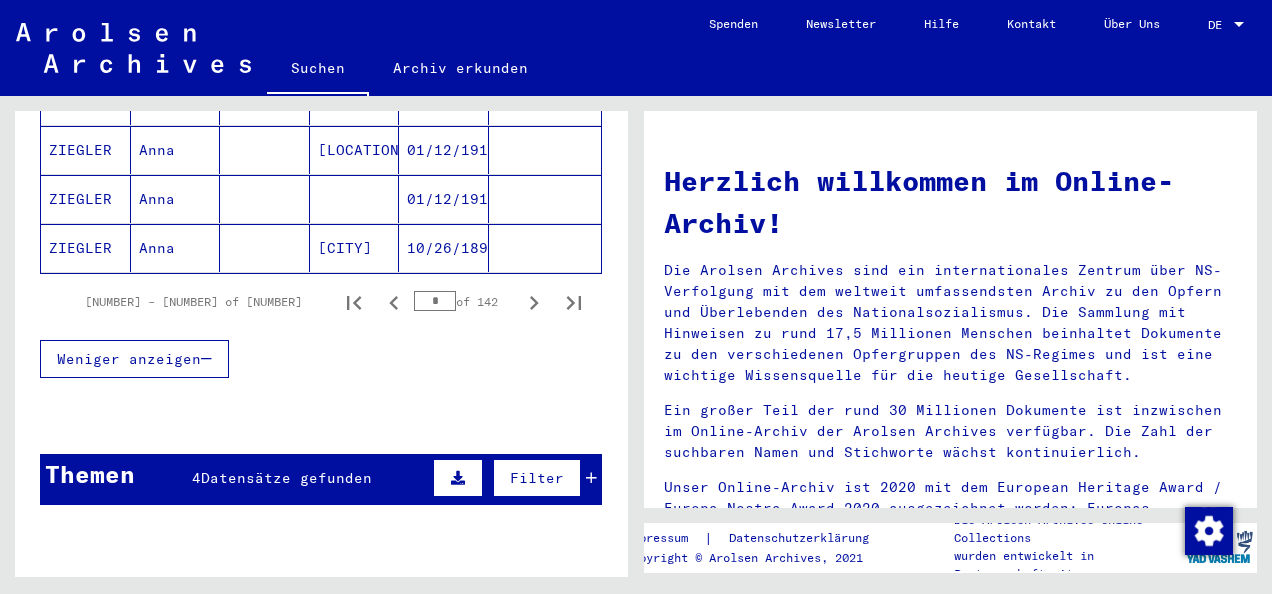 click 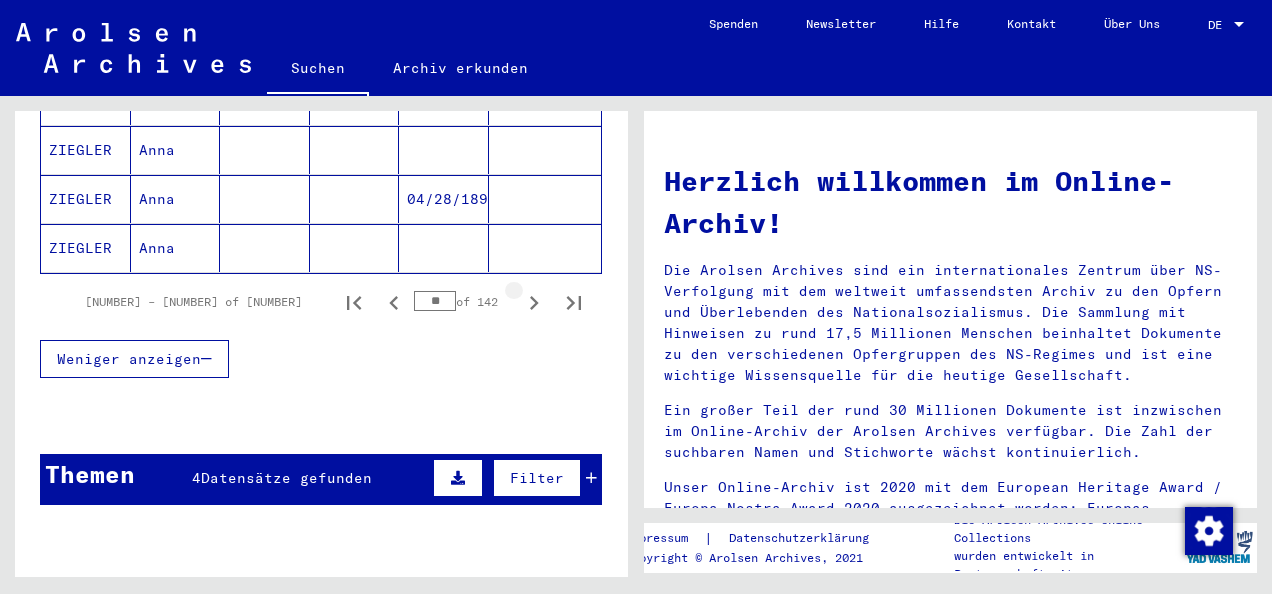 click 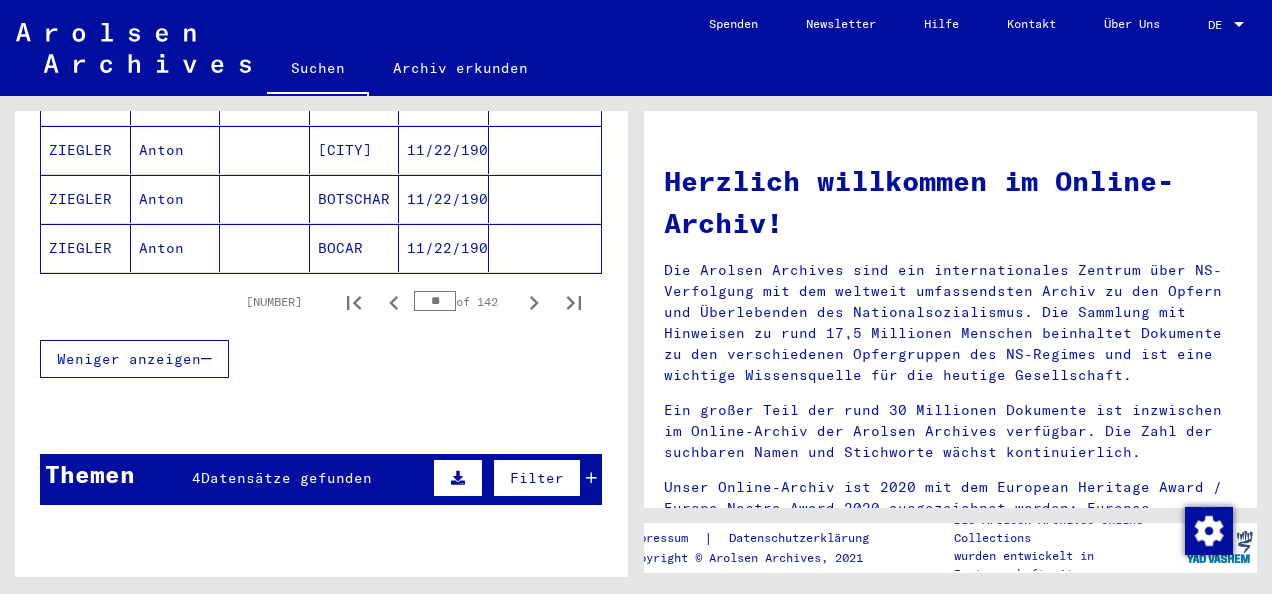 click 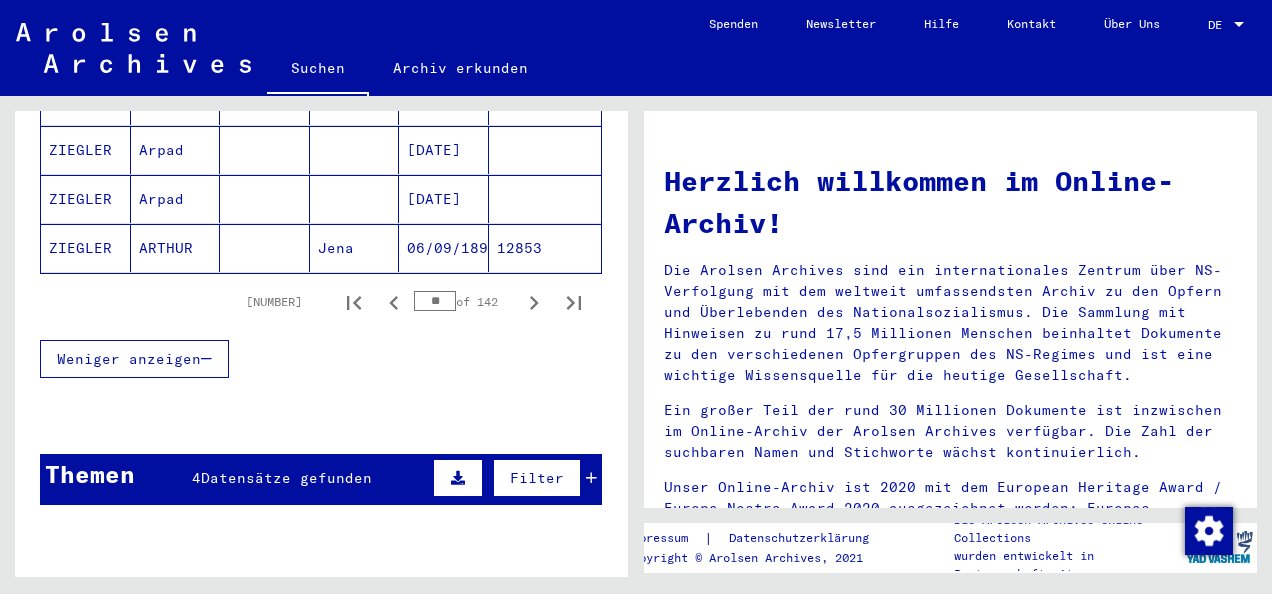 click 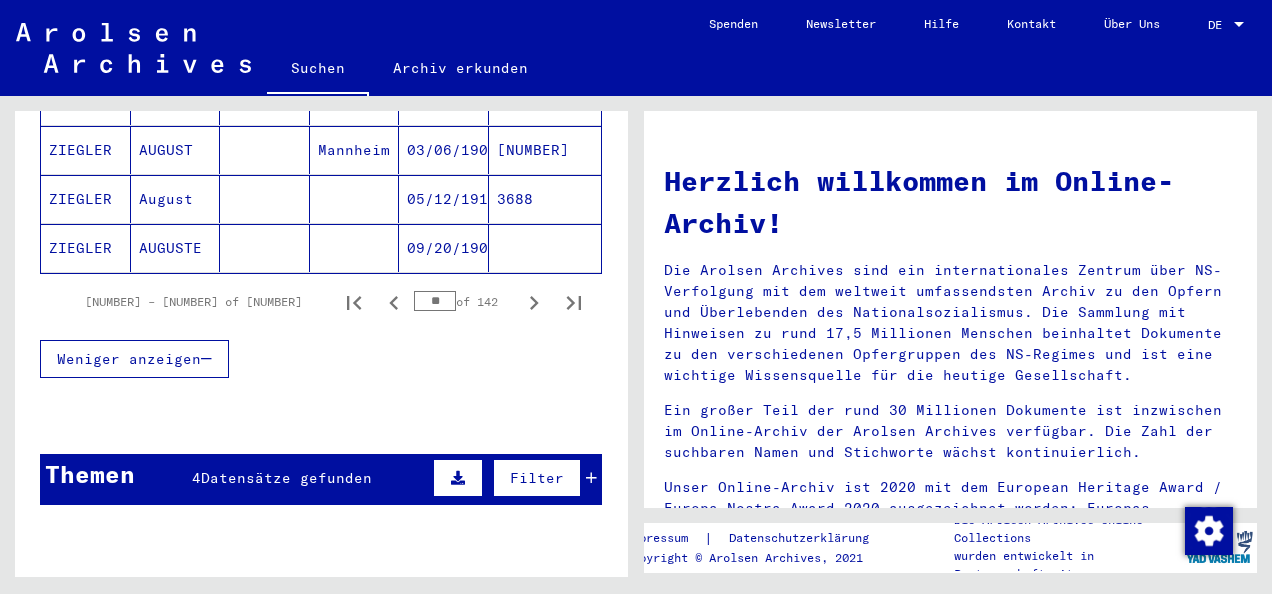 click 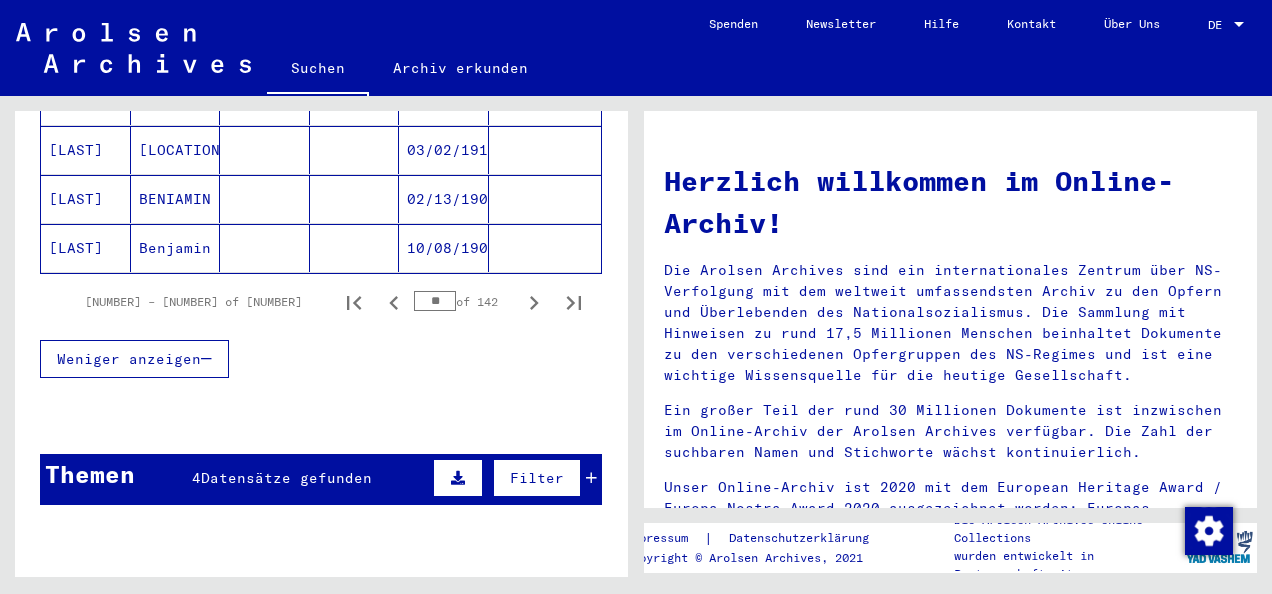 click 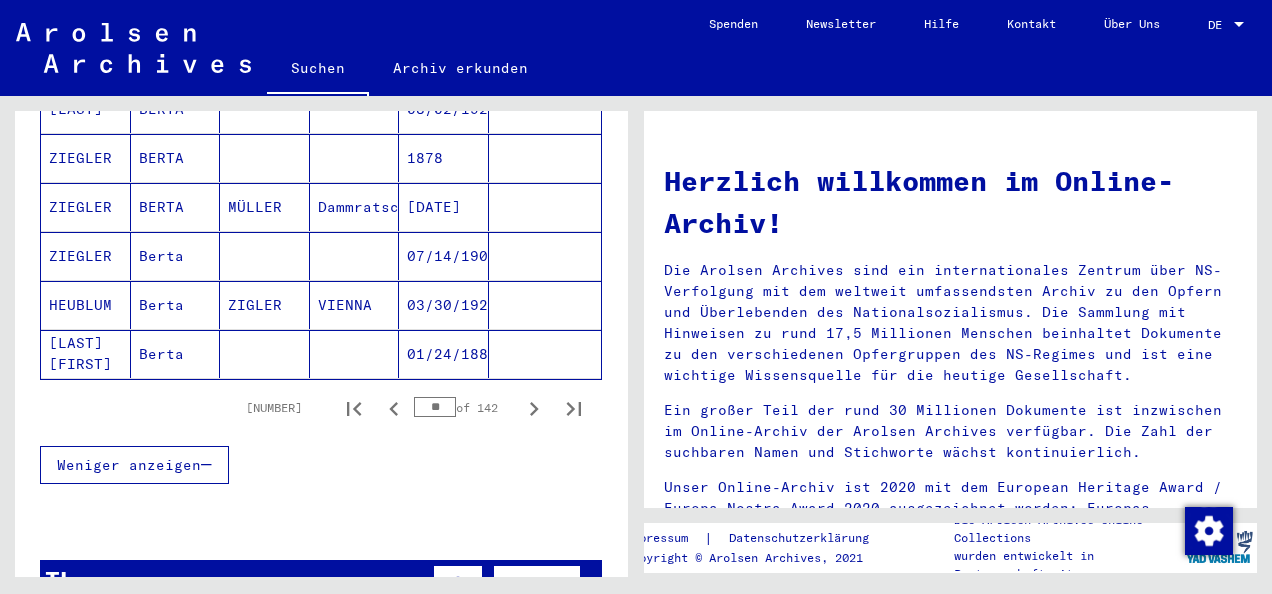 scroll, scrollTop: 1432, scrollLeft: 0, axis: vertical 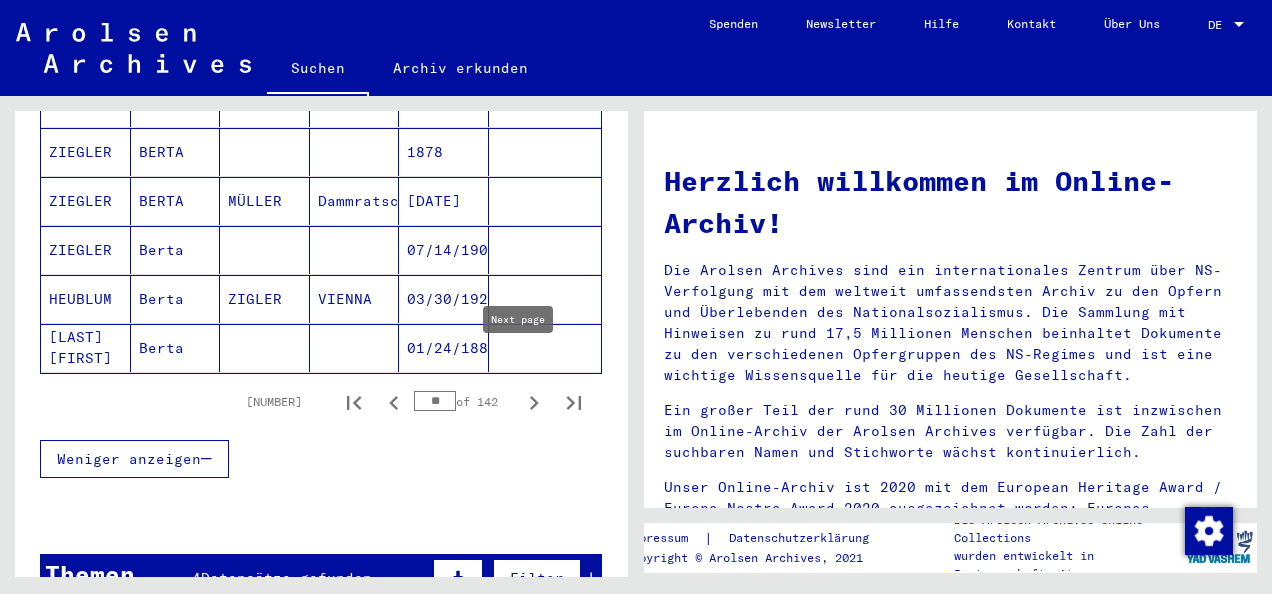 click 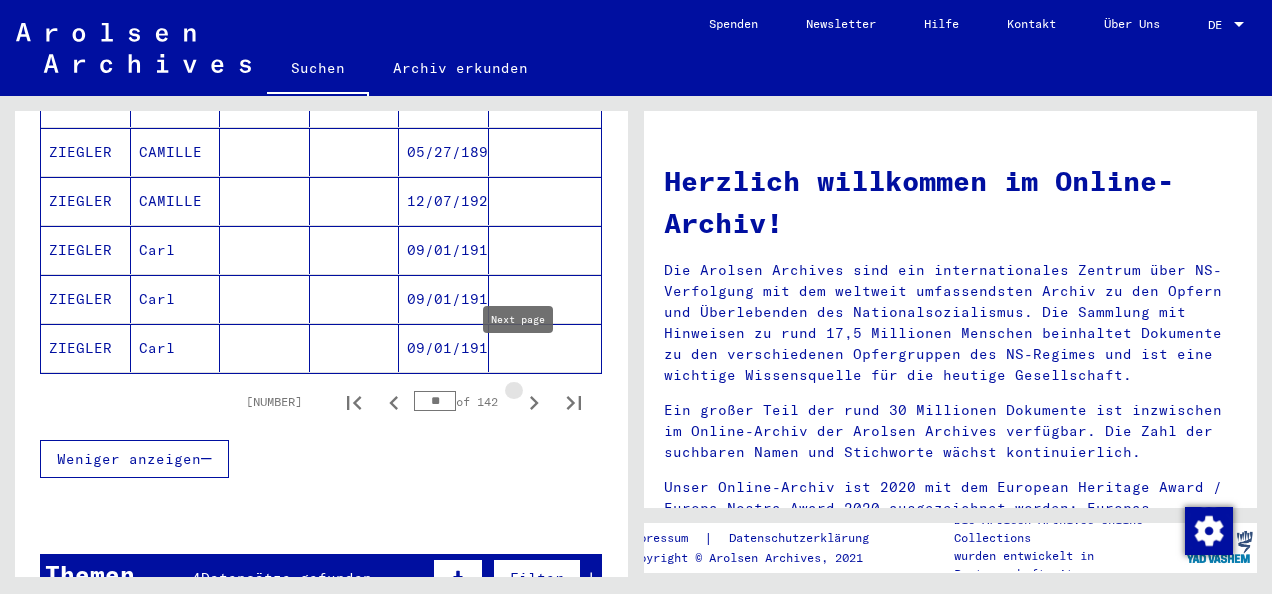 type on "**" 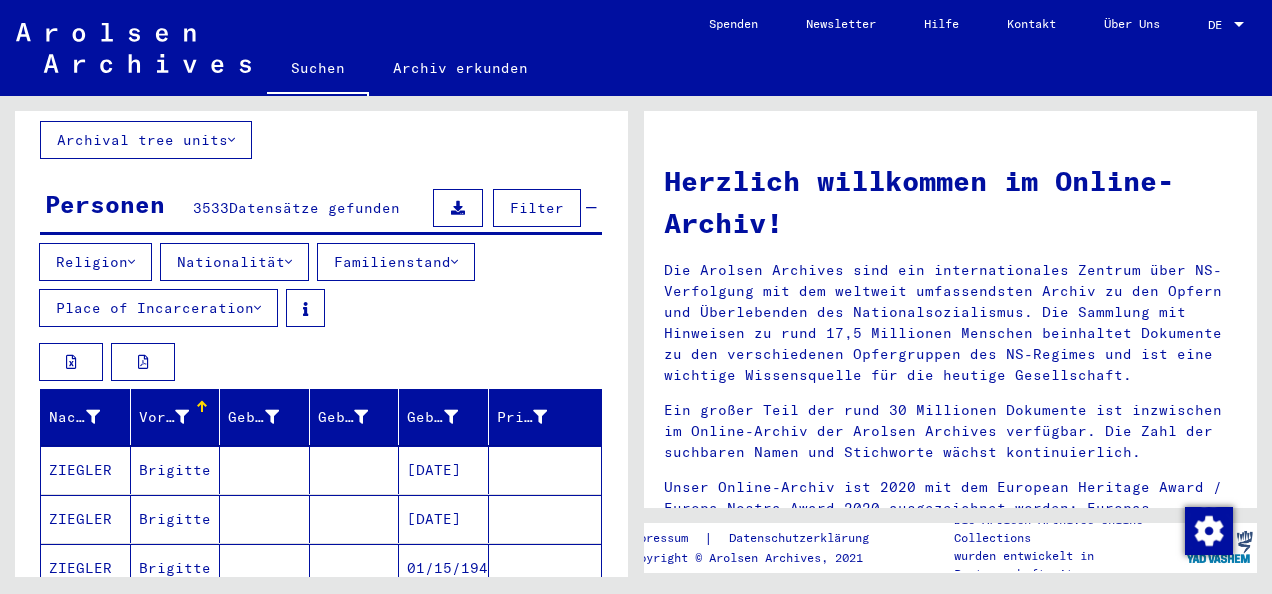 scroll, scrollTop: 0, scrollLeft: 0, axis: both 